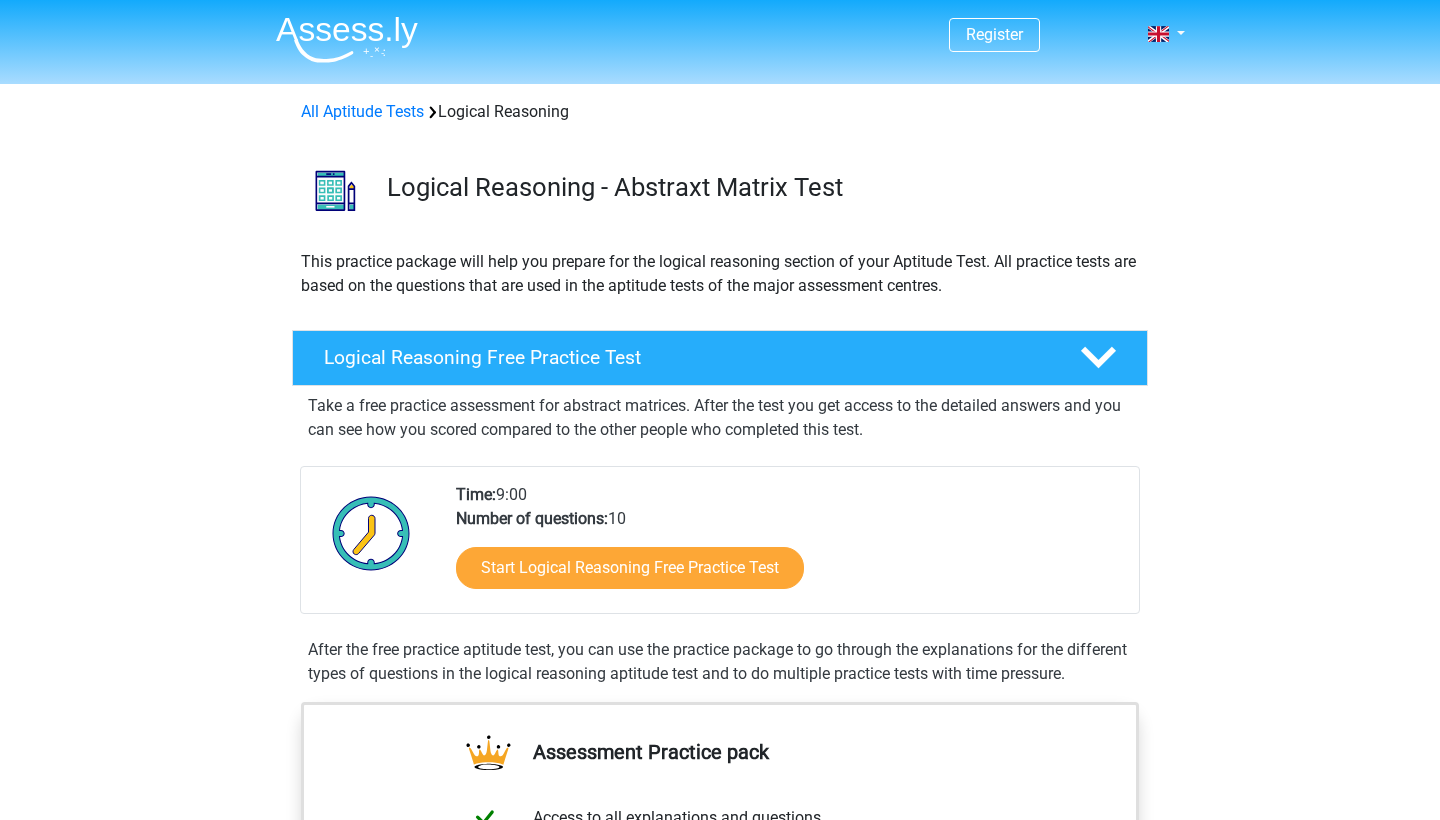 scroll, scrollTop: 0, scrollLeft: 0, axis: both 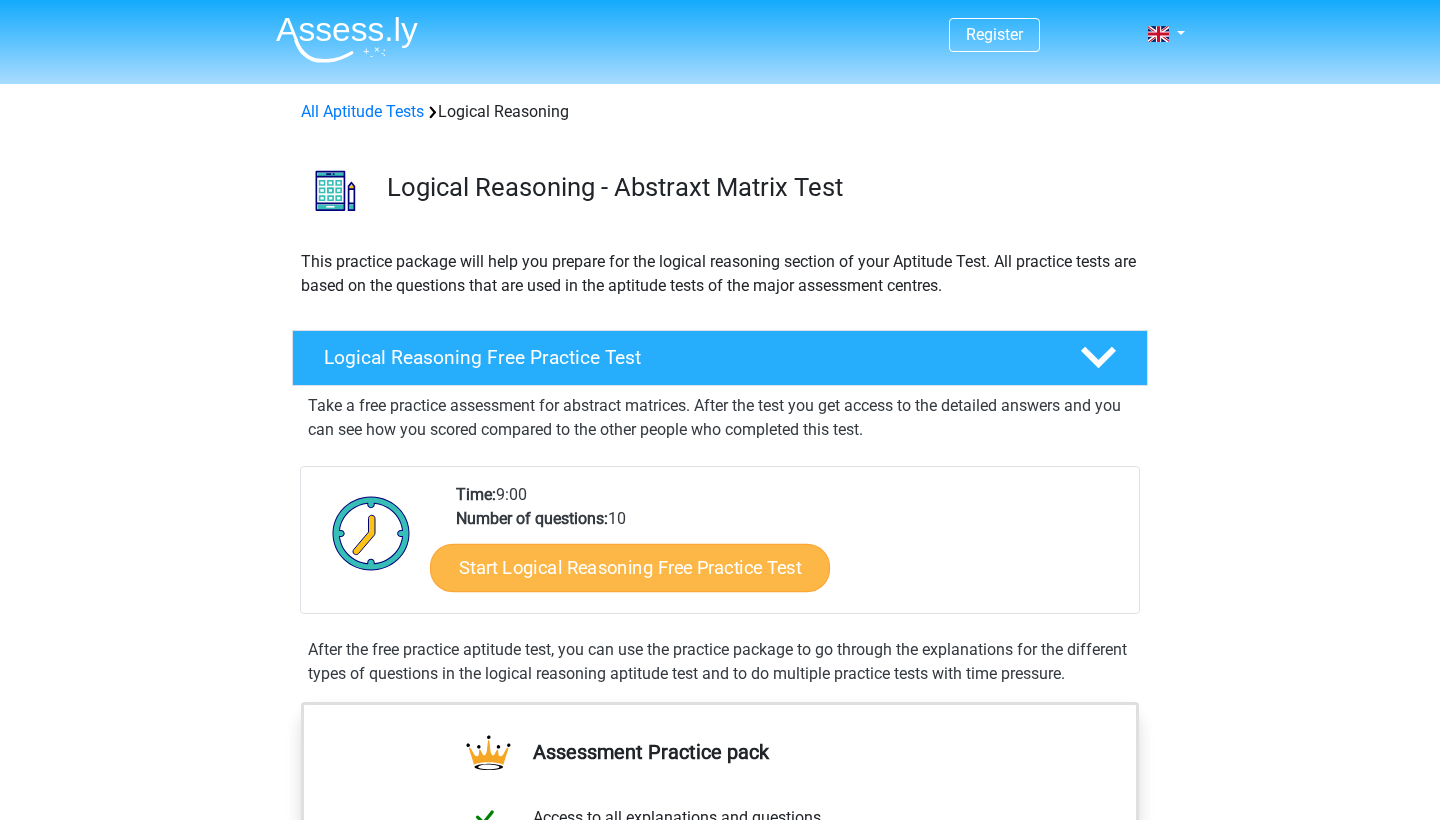 click on "Start Logical Reasoning
Free Practice Test" at bounding box center (630, 567) 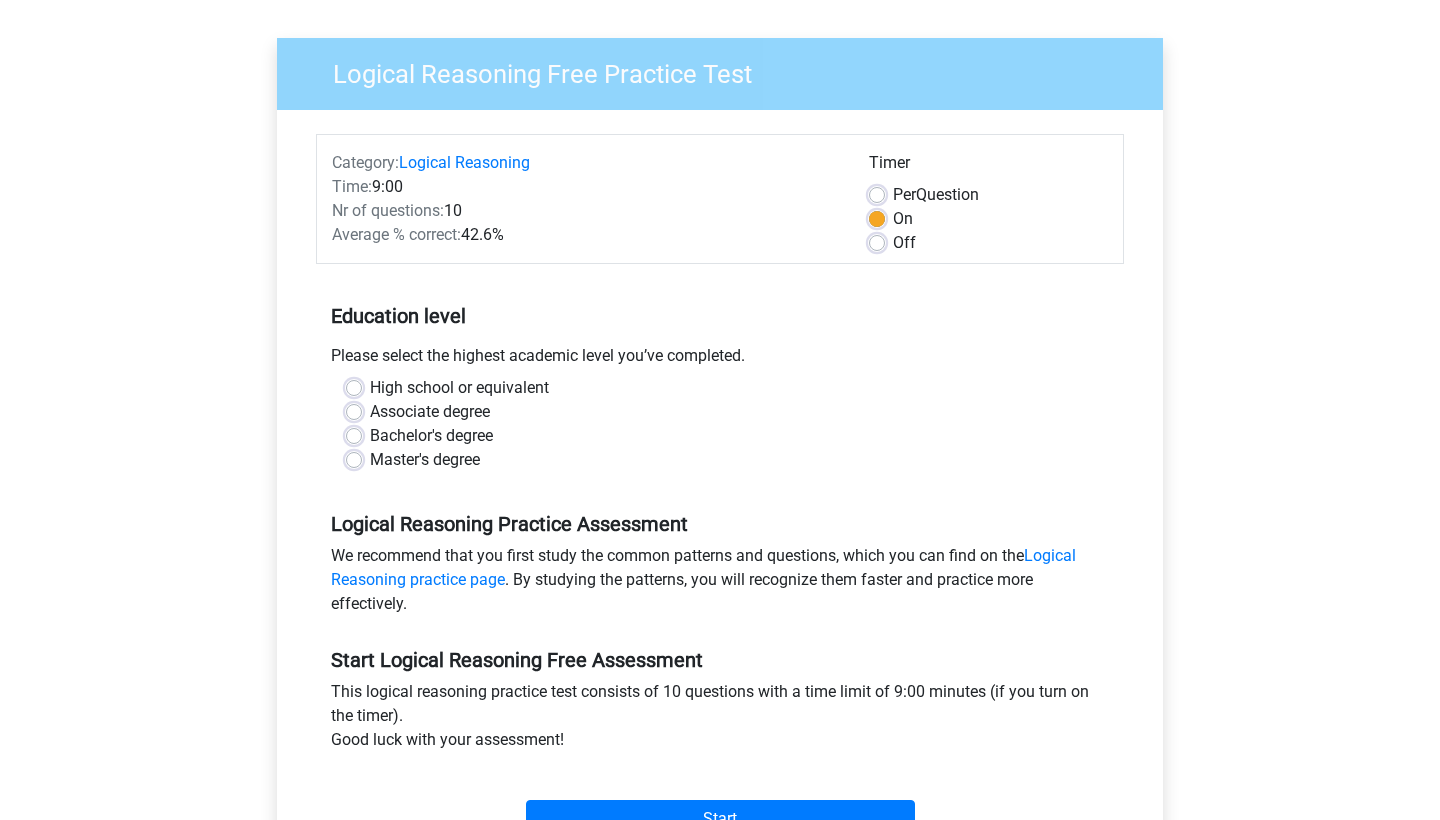 scroll, scrollTop: 136, scrollLeft: 0, axis: vertical 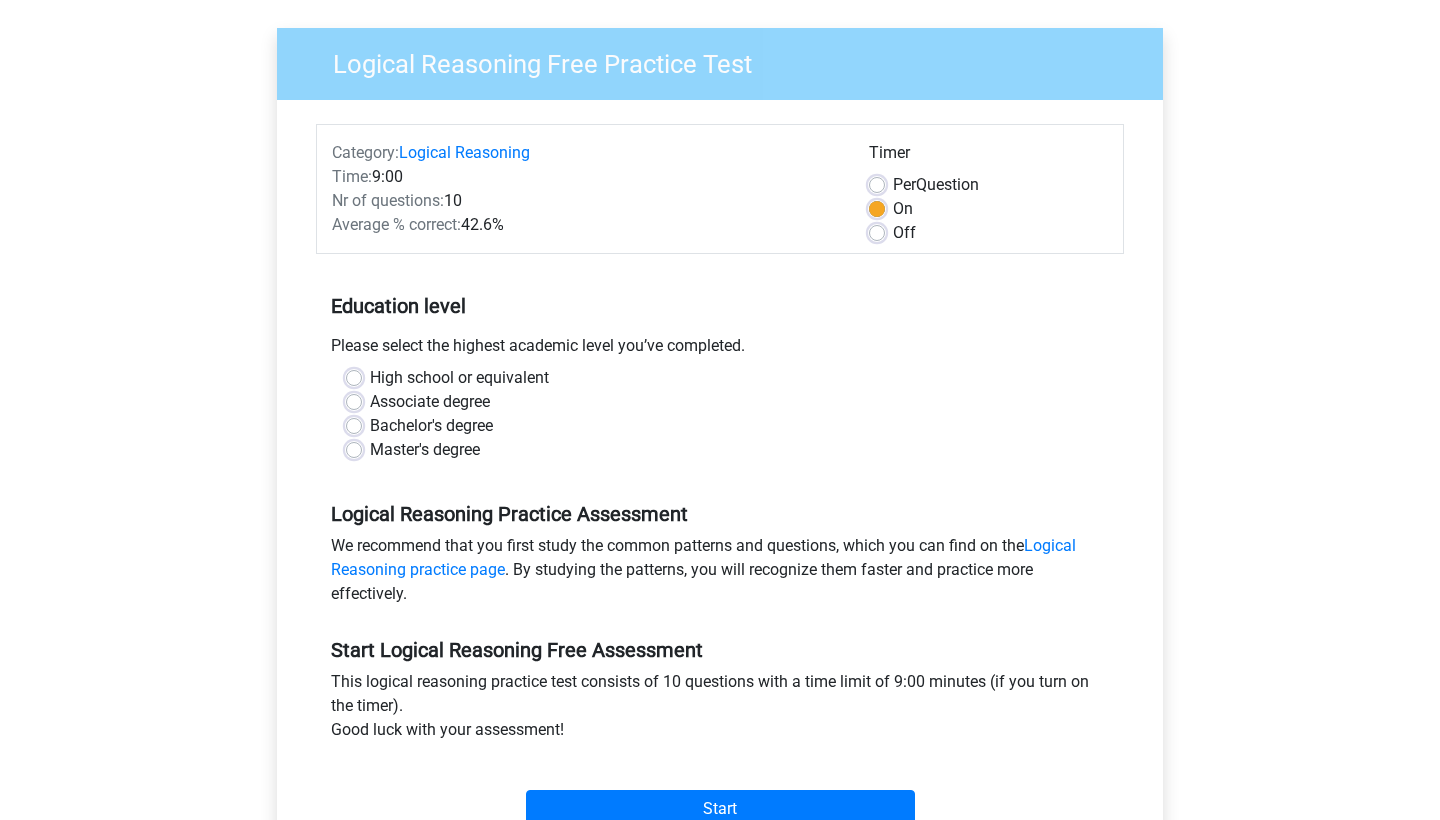 click on "Master's degree" at bounding box center (425, 450) 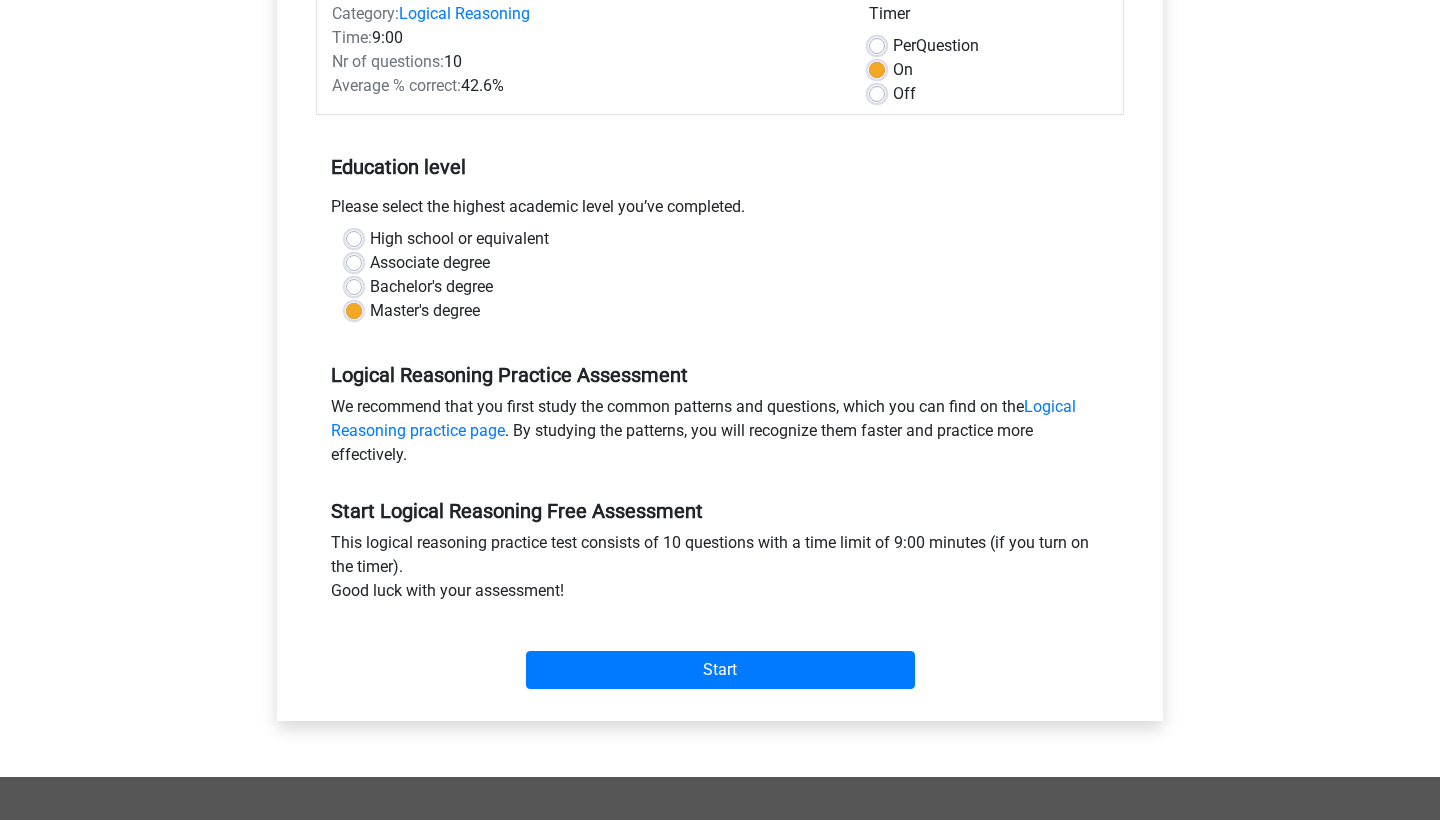 scroll, scrollTop: 330, scrollLeft: 0, axis: vertical 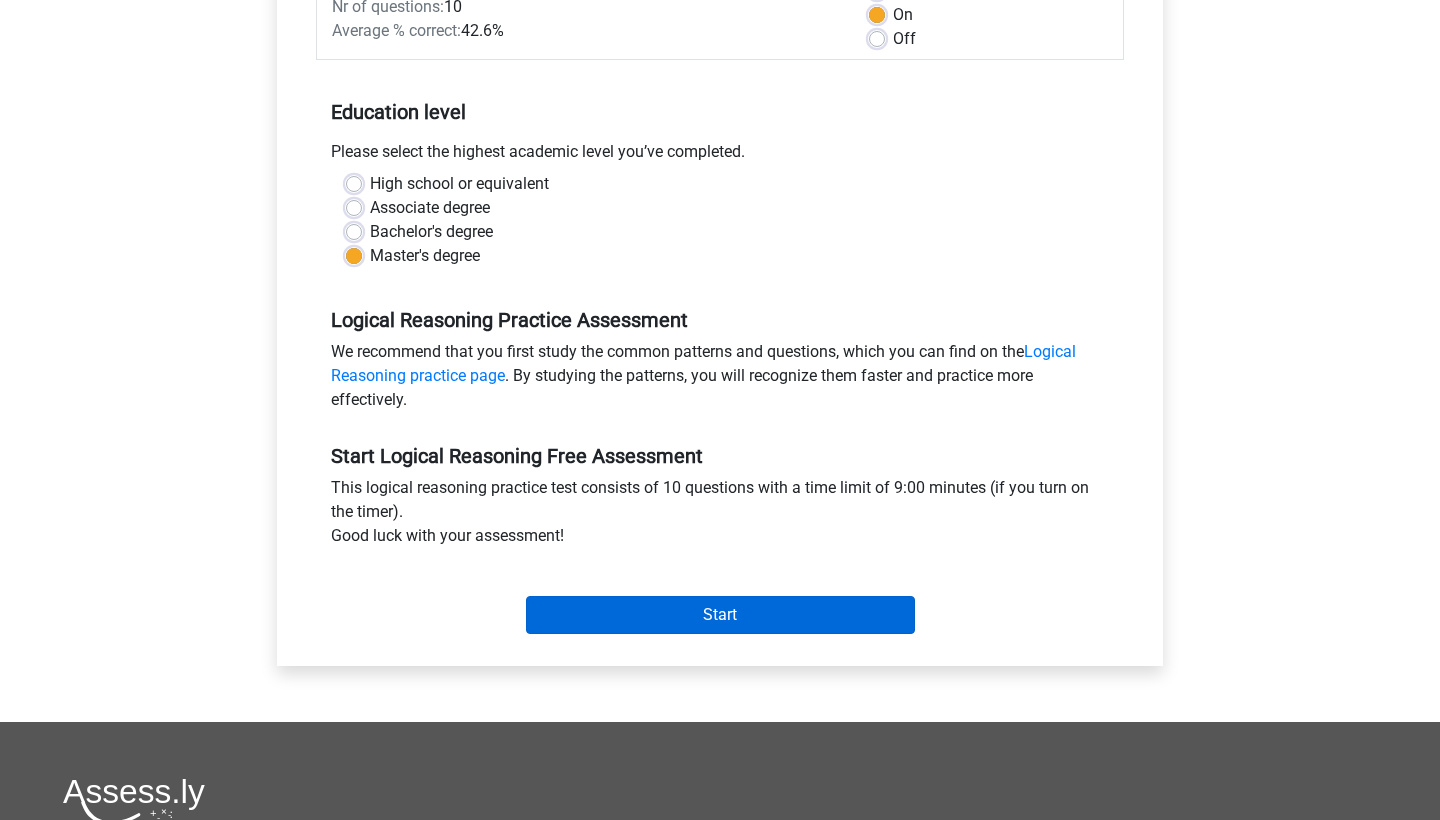 click on "Start" at bounding box center (720, 599) 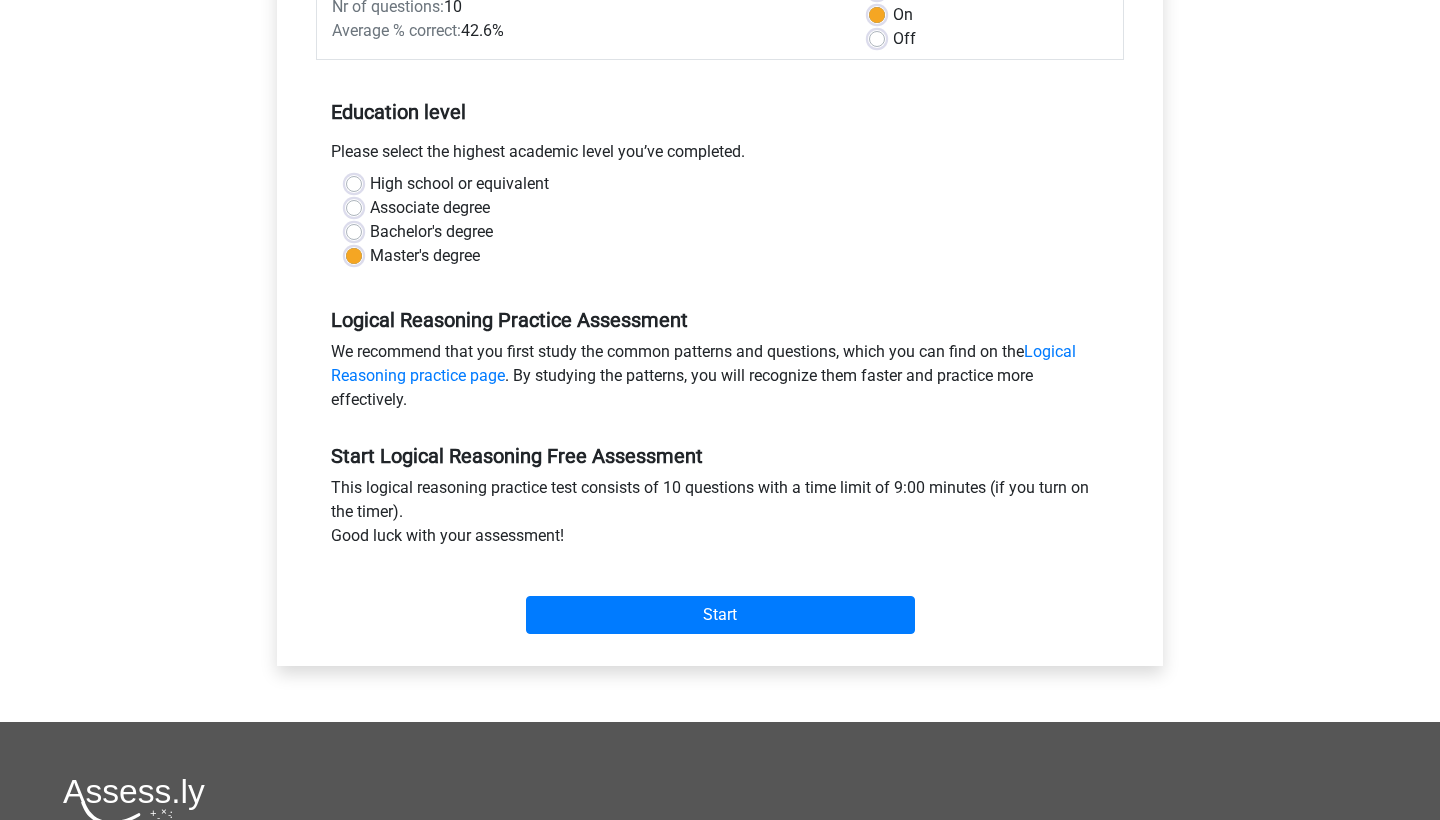 scroll, scrollTop: 341, scrollLeft: 0, axis: vertical 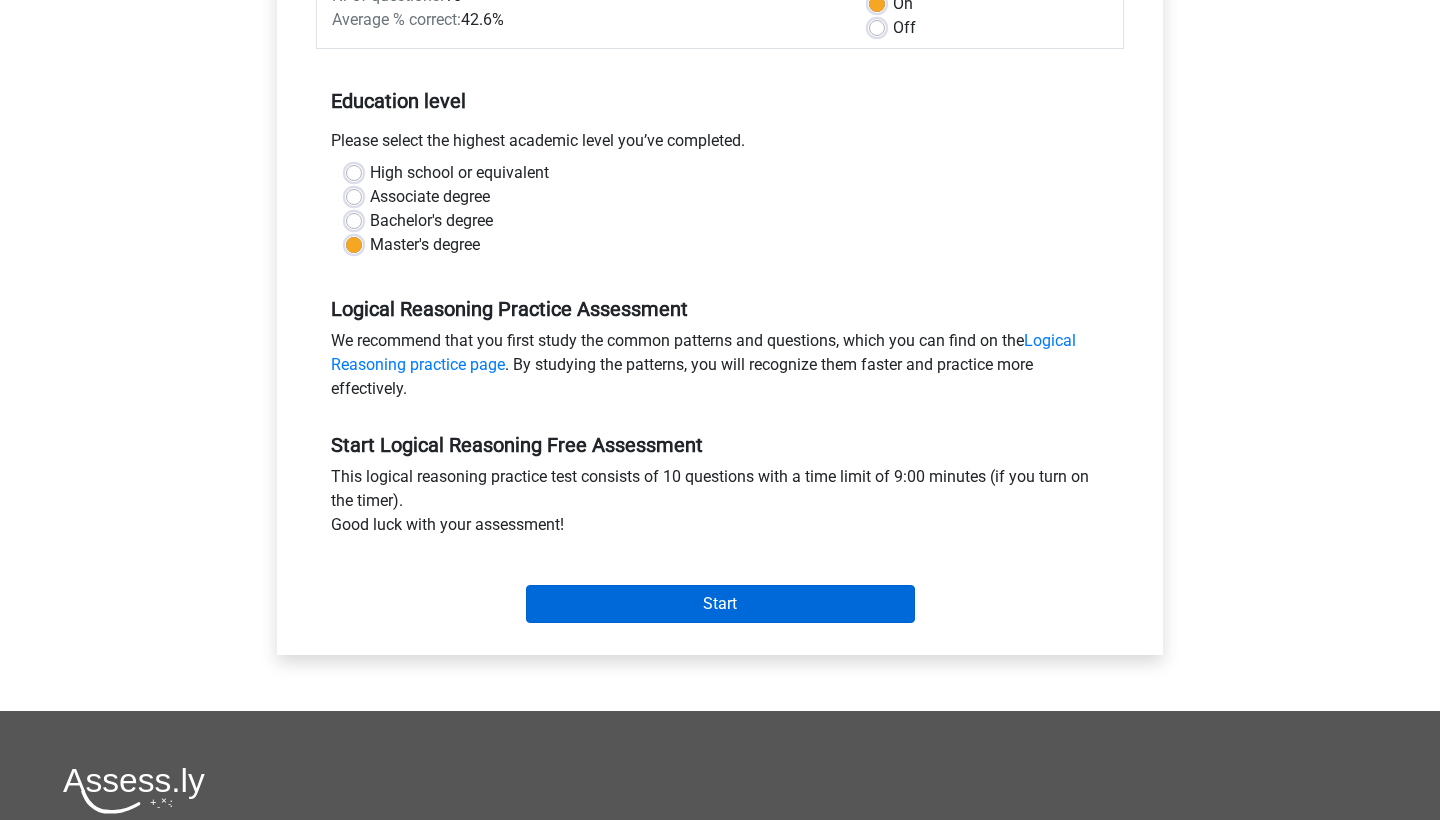 click on "Start" at bounding box center [720, 604] 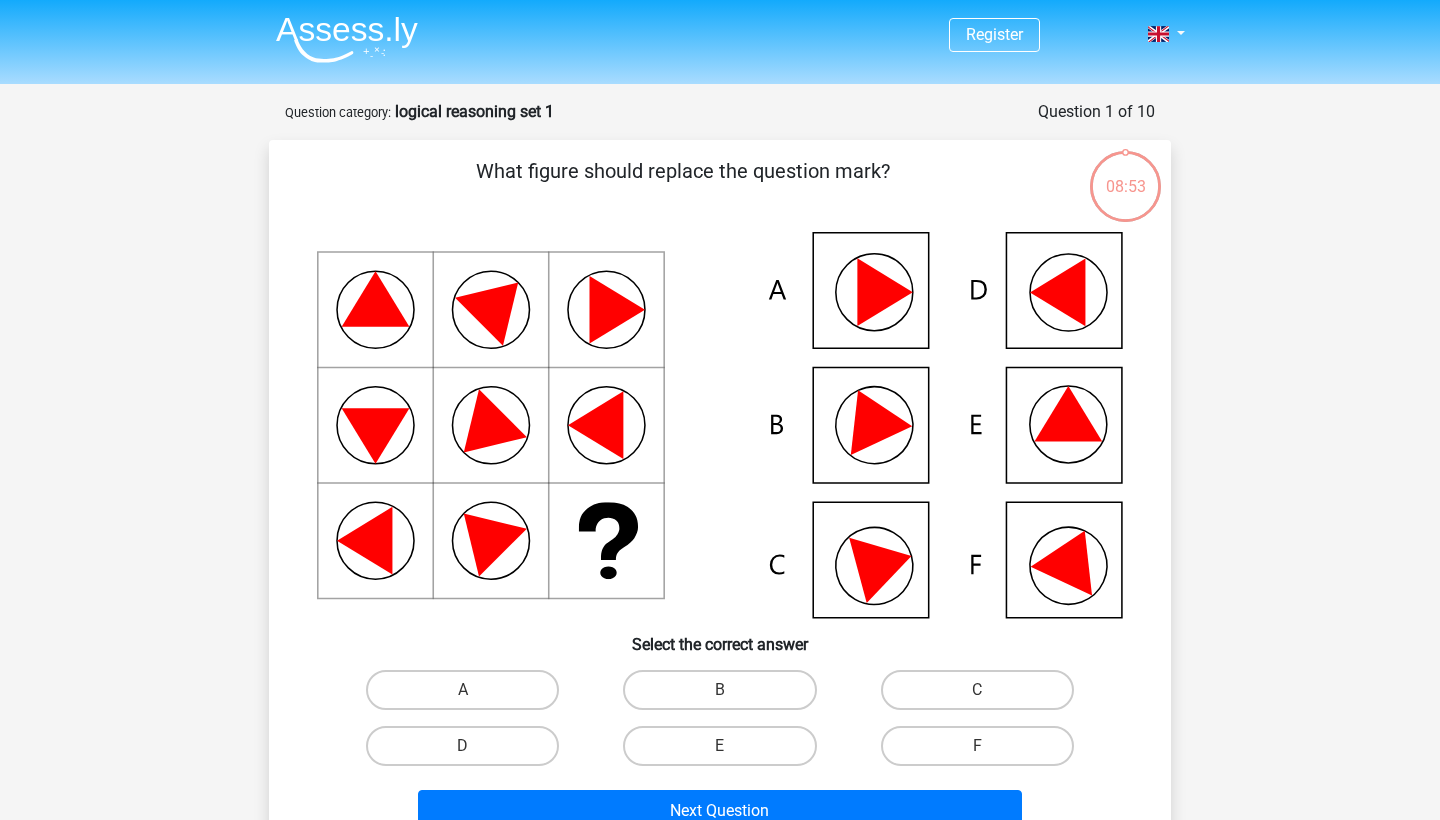 scroll, scrollTop: 0, scrollLeft: 0, axis: both 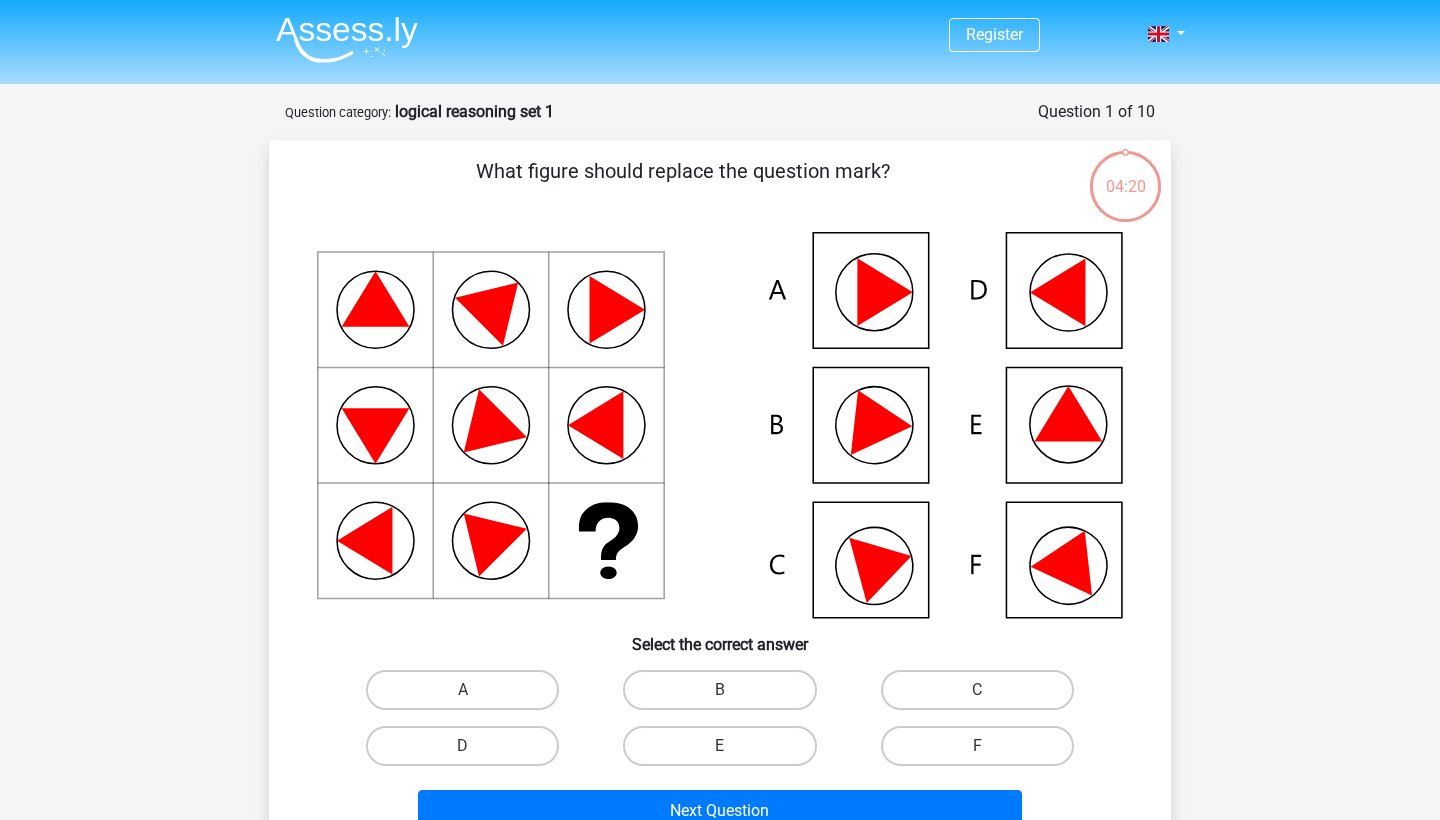 click on "04:20" at bounding box center [1125, 174] 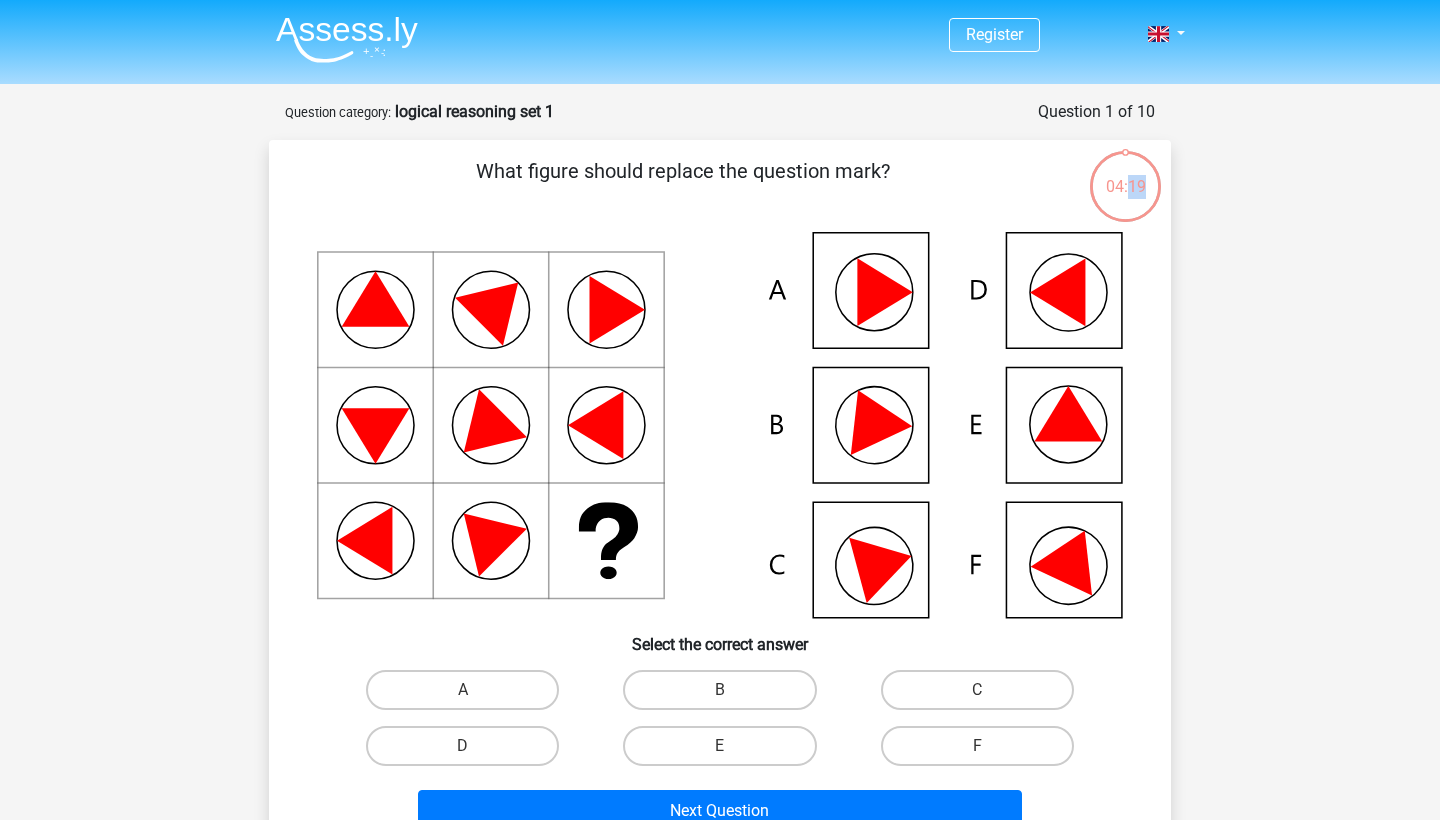 click on "04:19" at bounding box center [1125, 174] 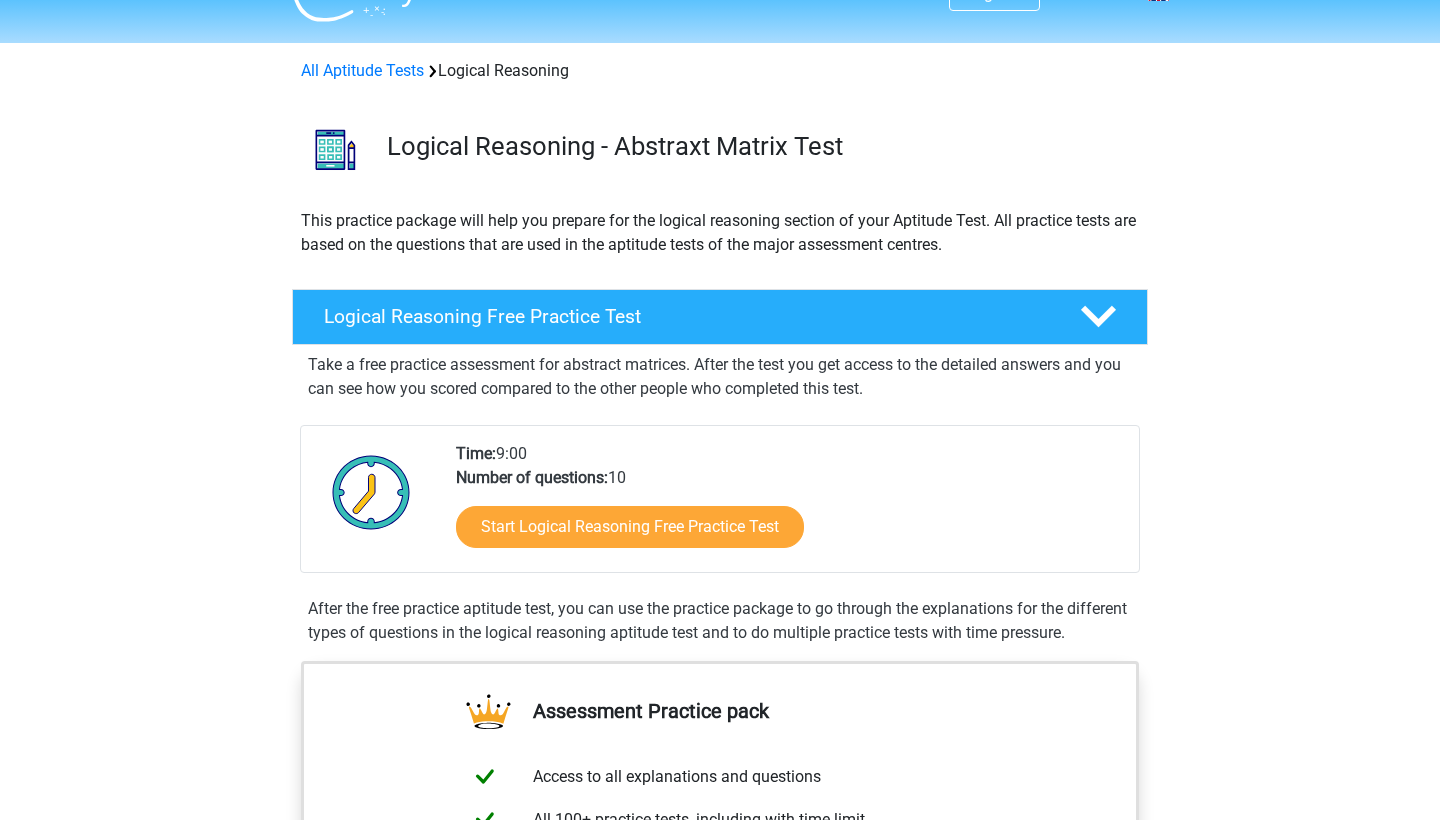scroll, scrollTop: 55, scrollLeft: 0, axis: vertical 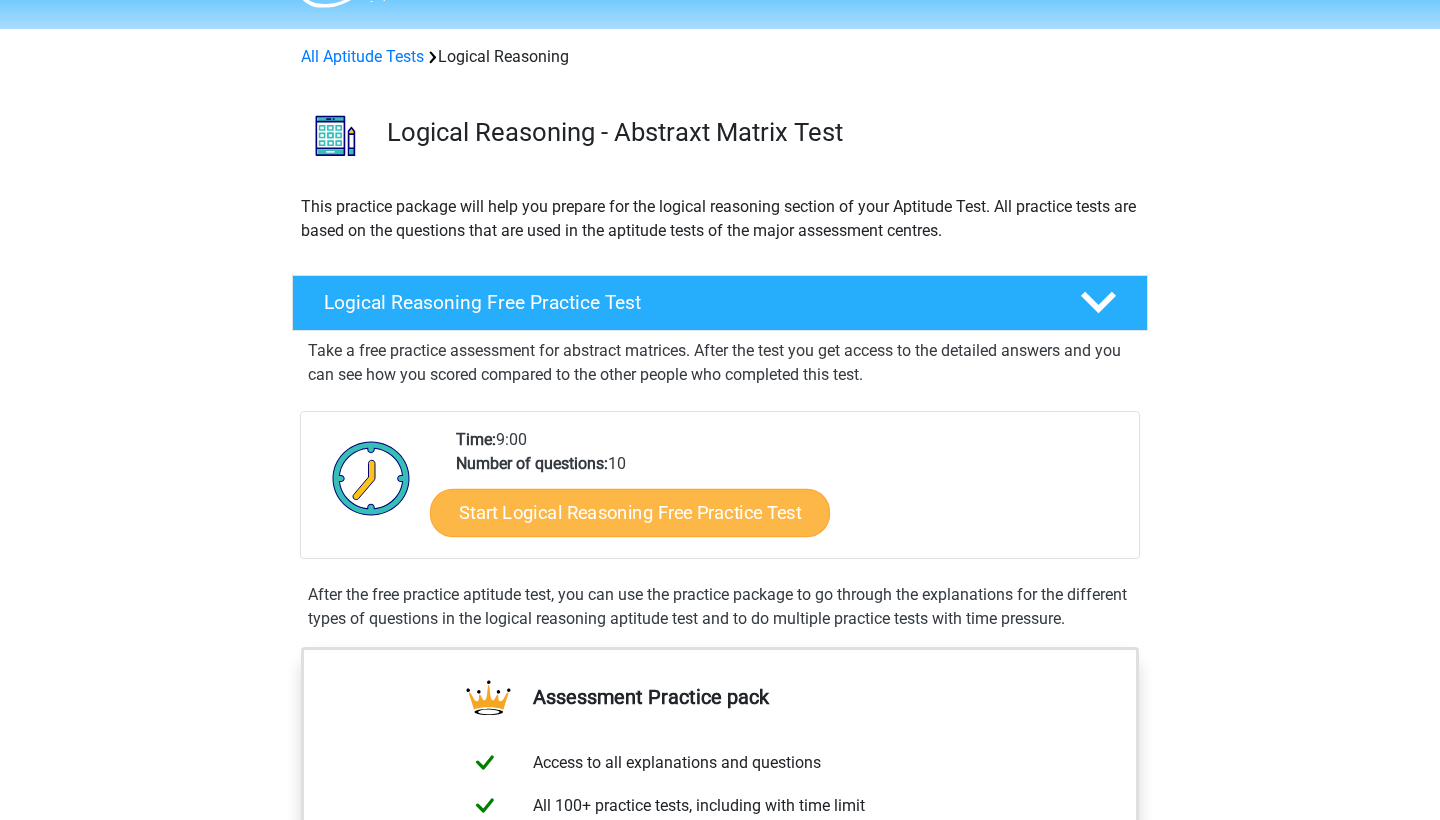 click on "Start Logical Reasoning
Free Practice Test" at bounding box center [630, 512] 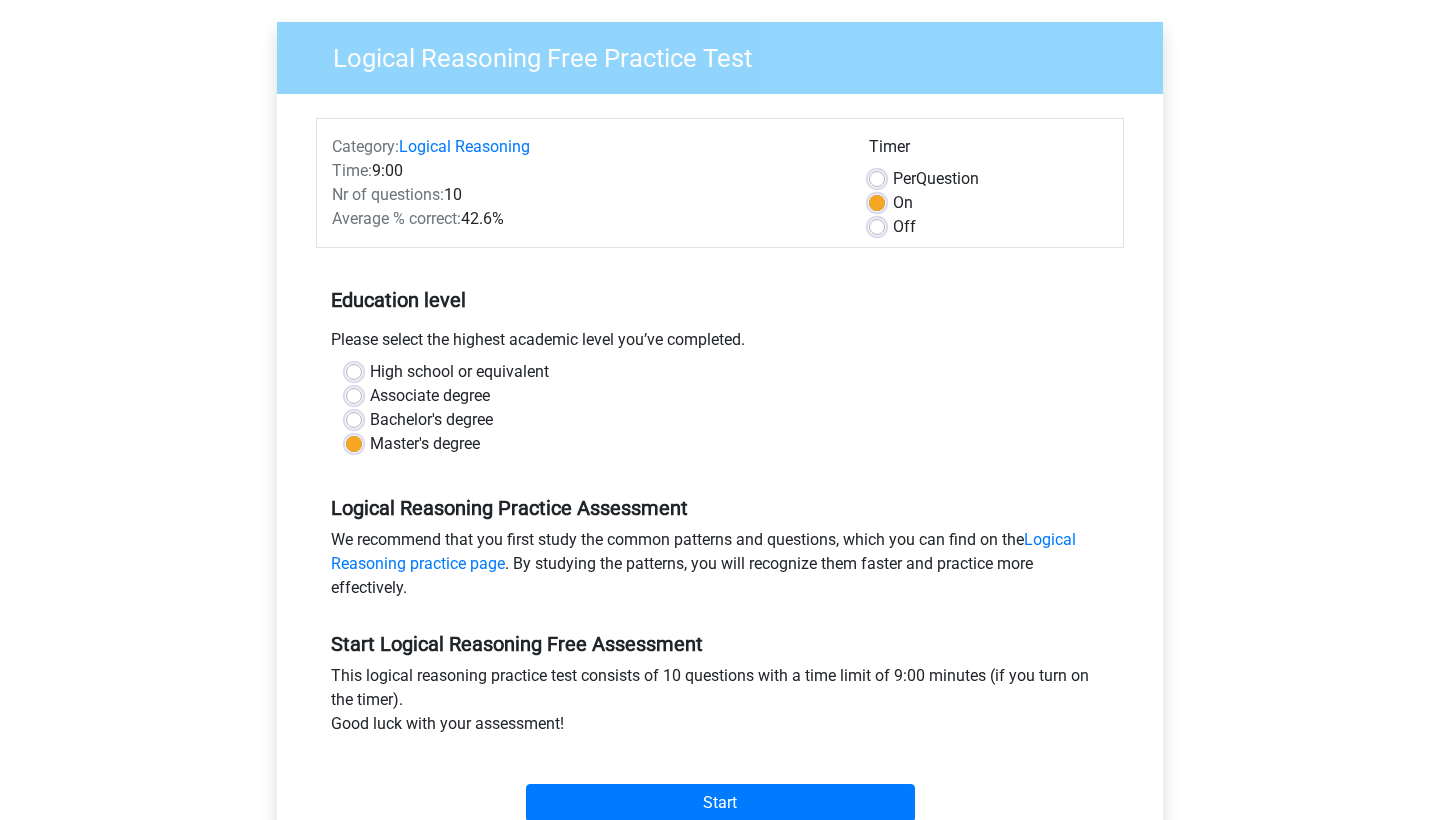 scroll, scrollTop: 584, scrollLeft: 0, axis: vertical 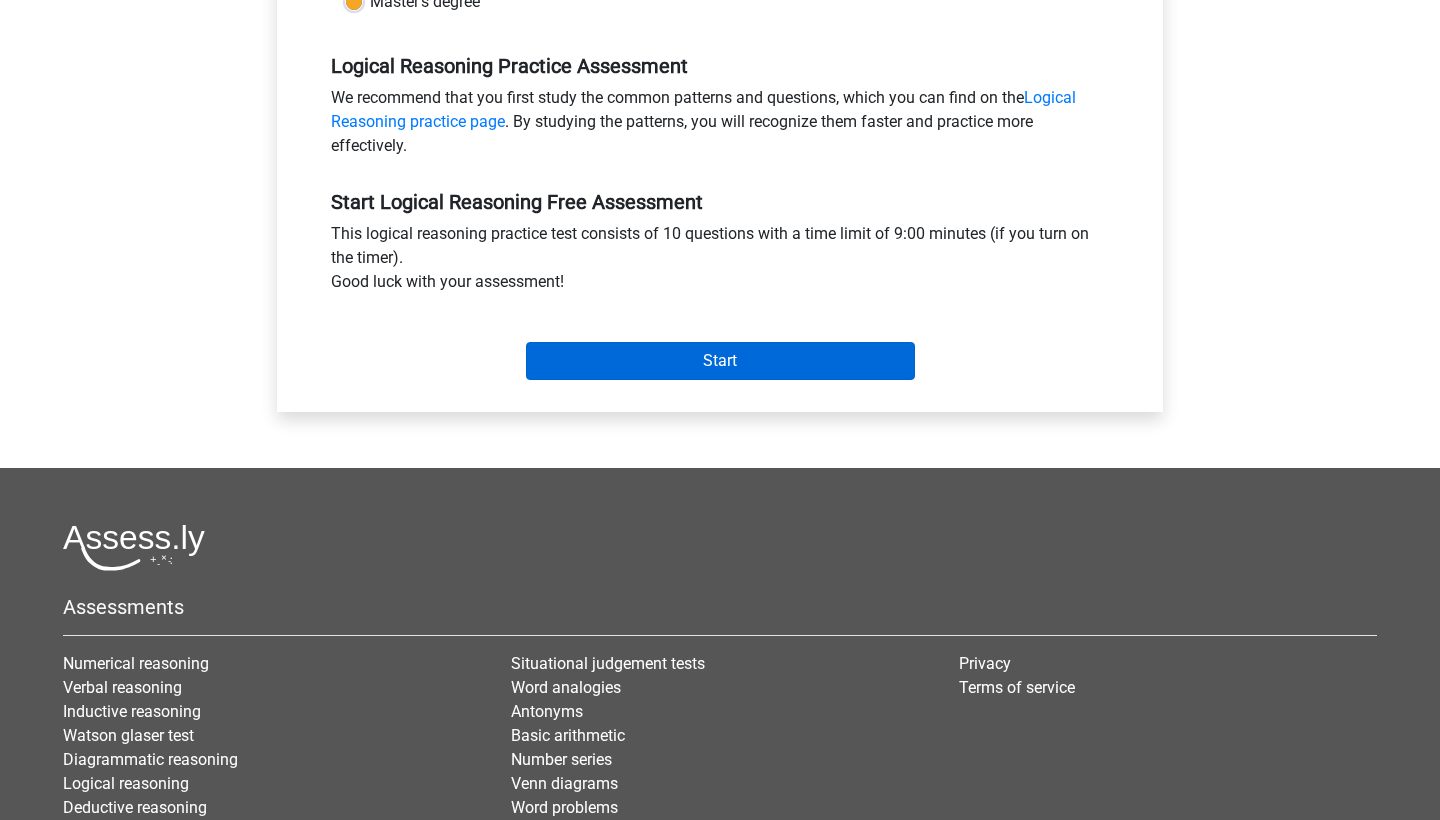 click on "Start" at bounding box center [720, 361] 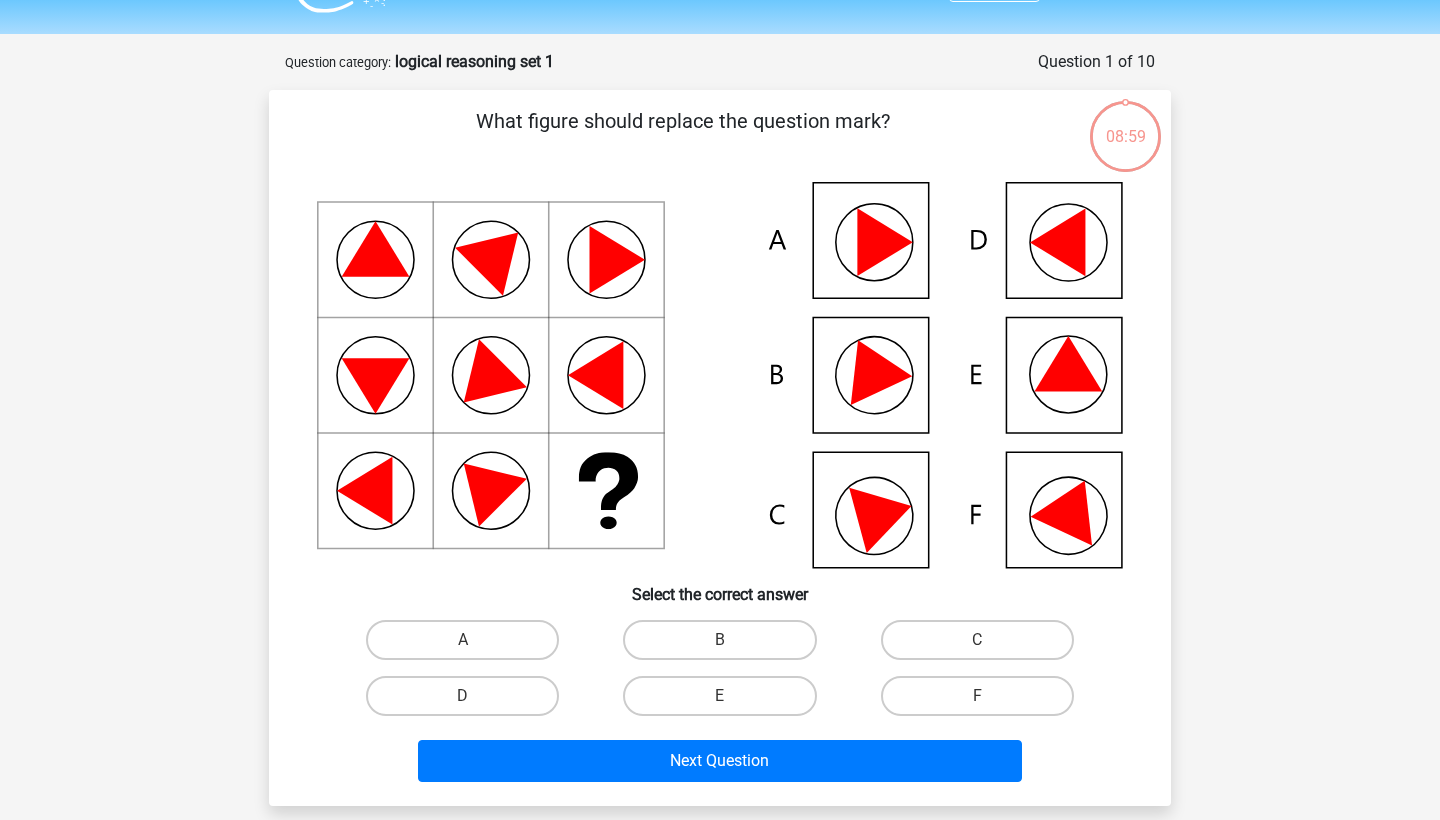scroll, scrollTop: 52, scrollLeft: 0, axis: vertical 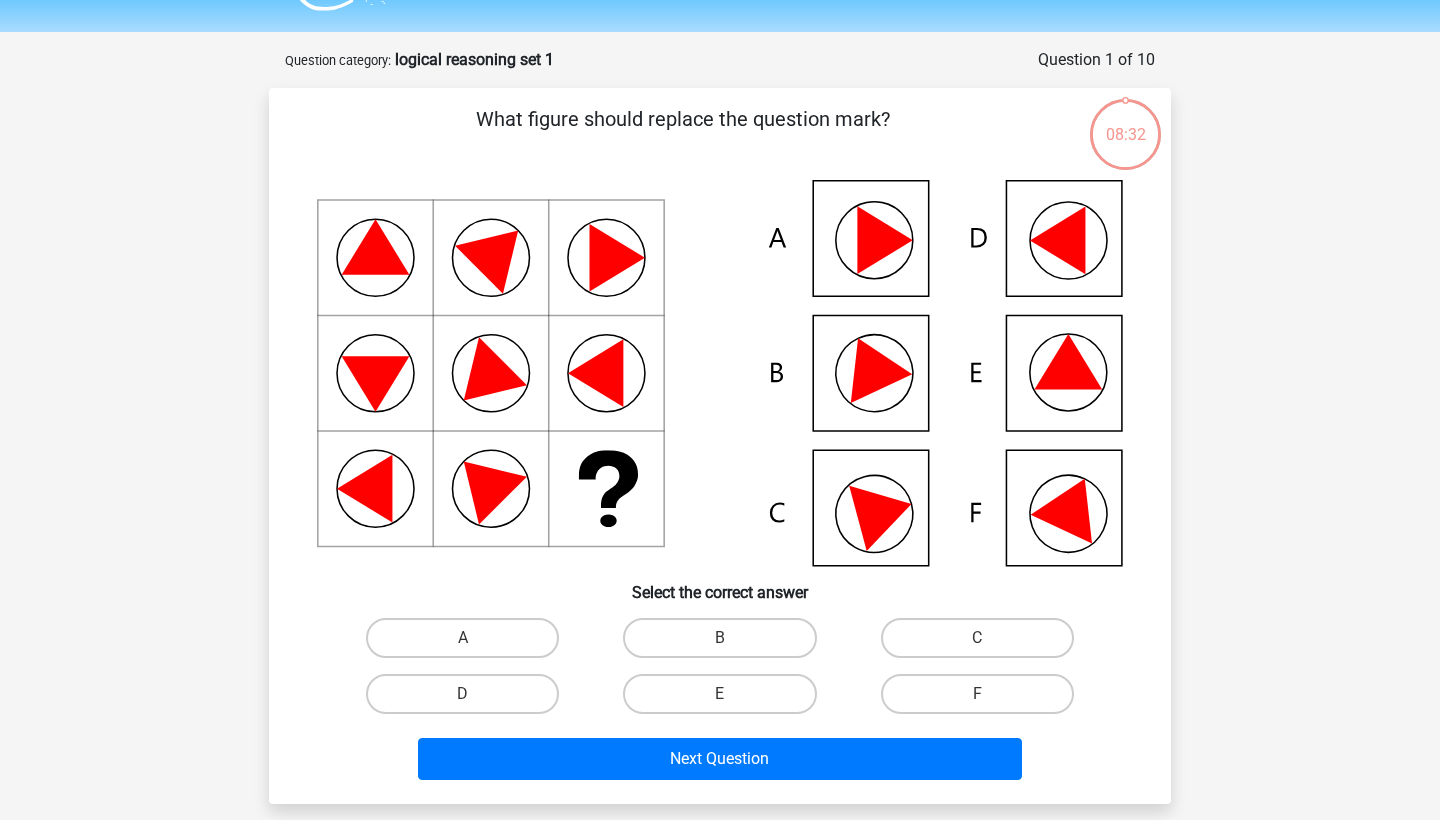 click 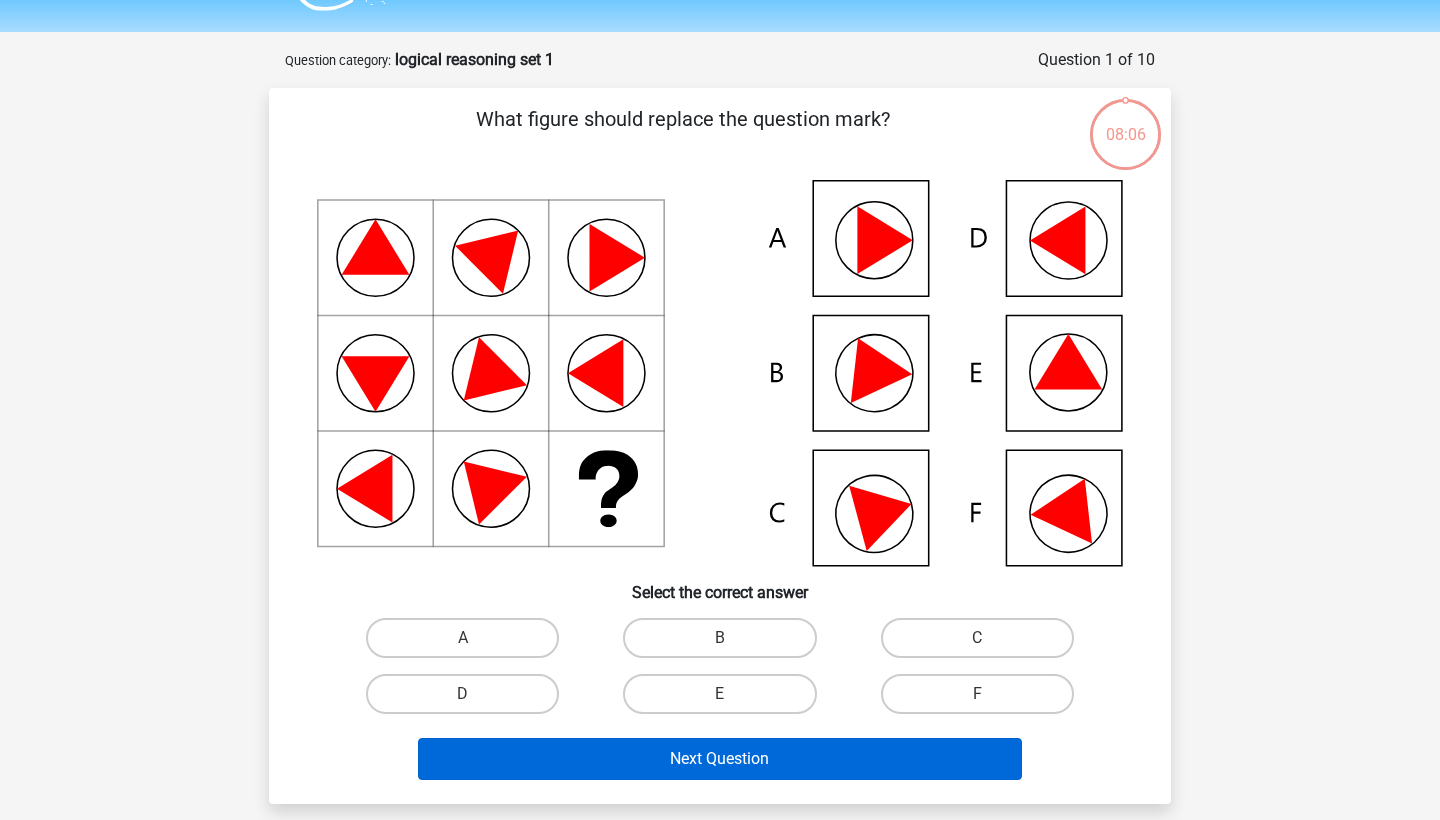 click on "Next Question" at bounding box center [720, 759] 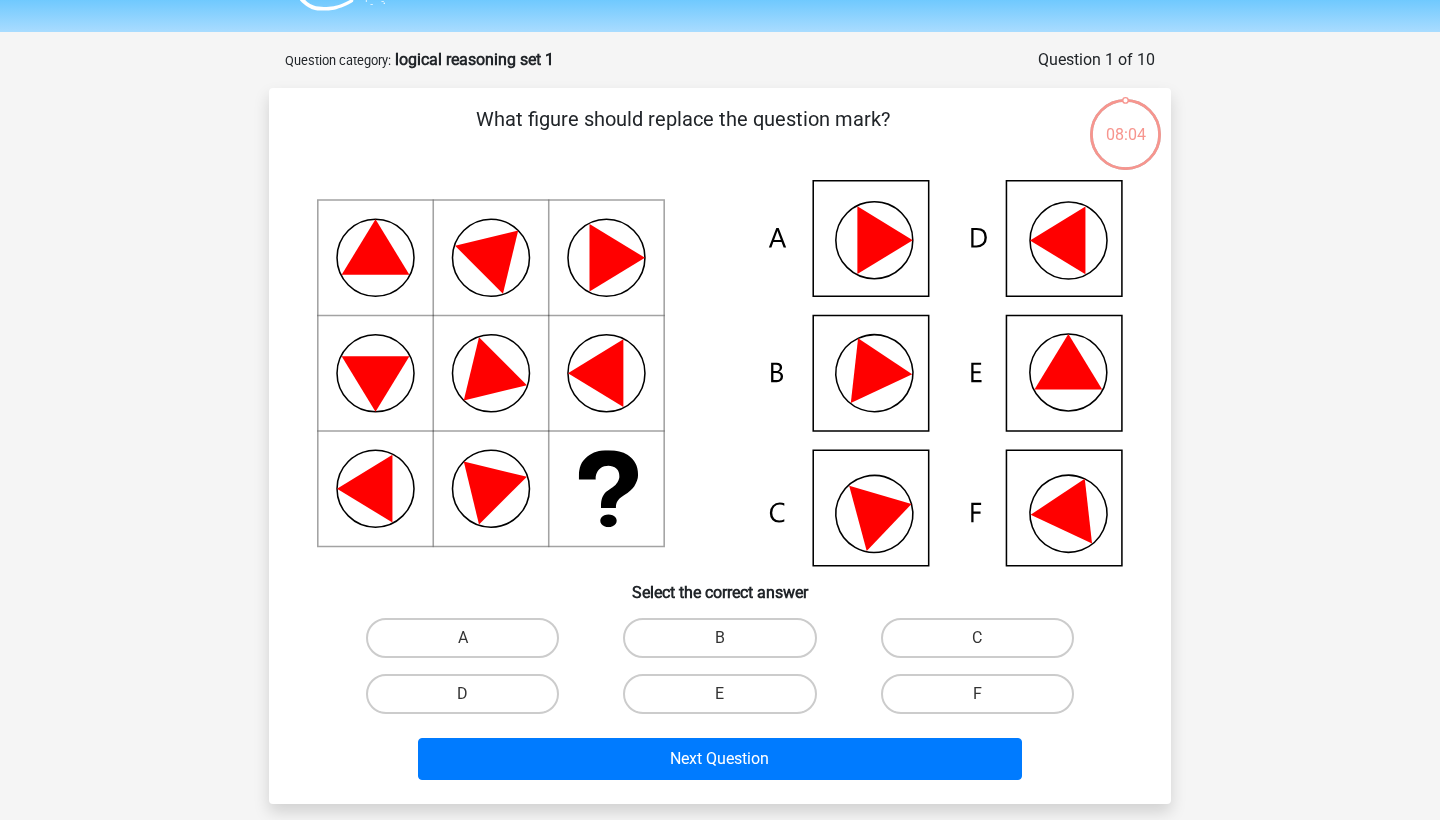 click on "D" at bounding box center (462, 694) 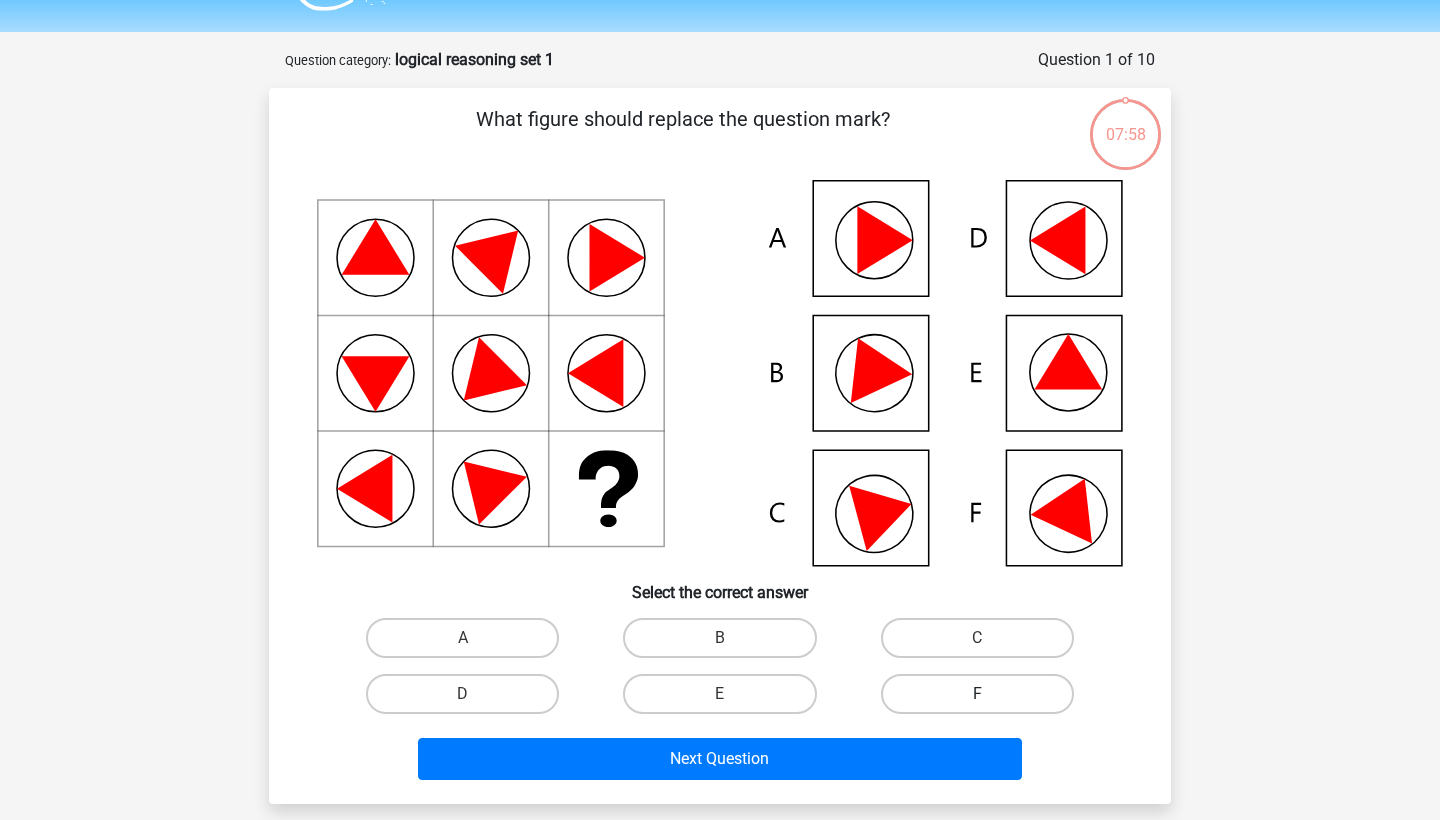click on "F" at bounding box center (977, 694) 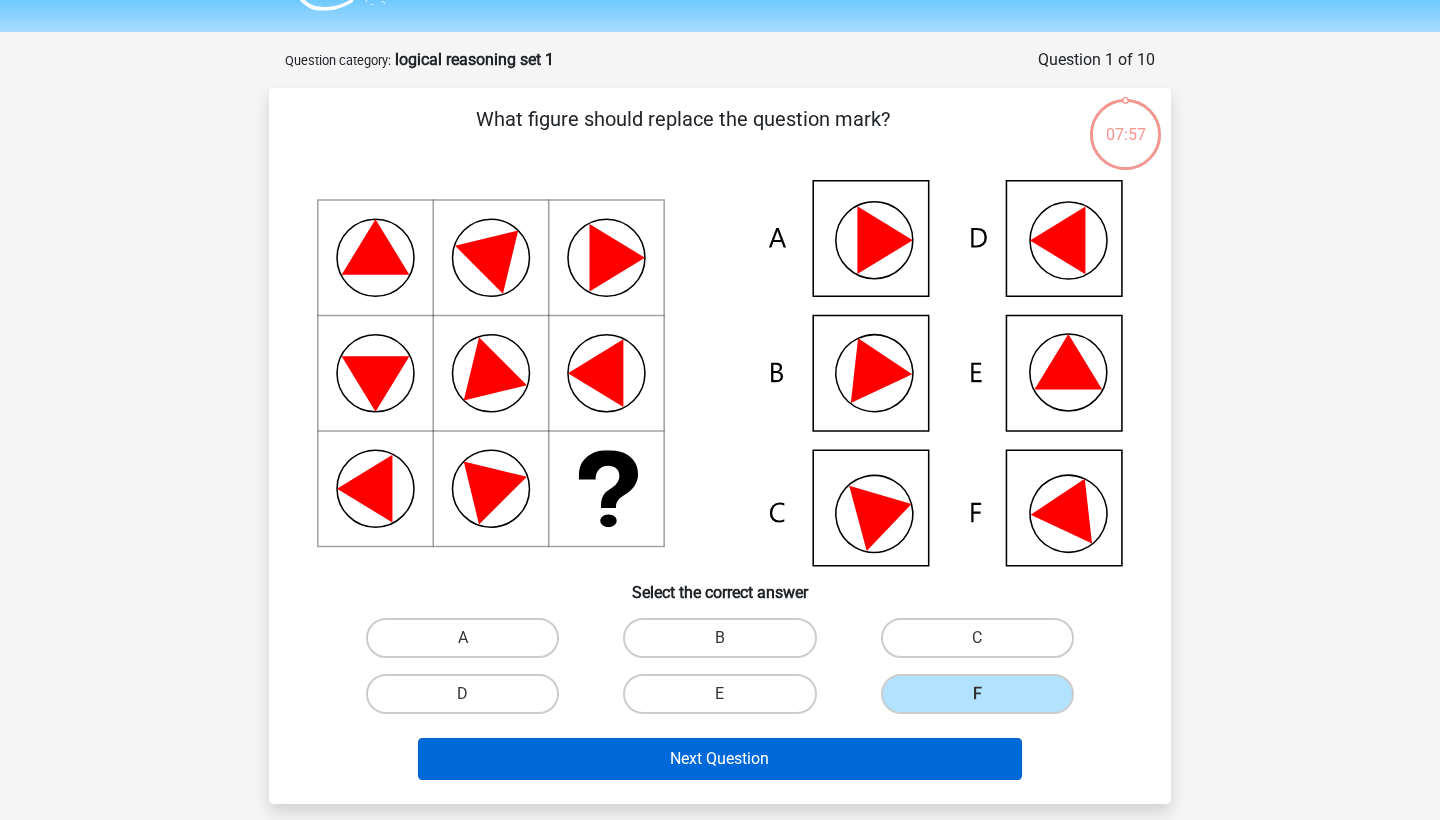 click on "Next Question" at bounding box center (720, 759) 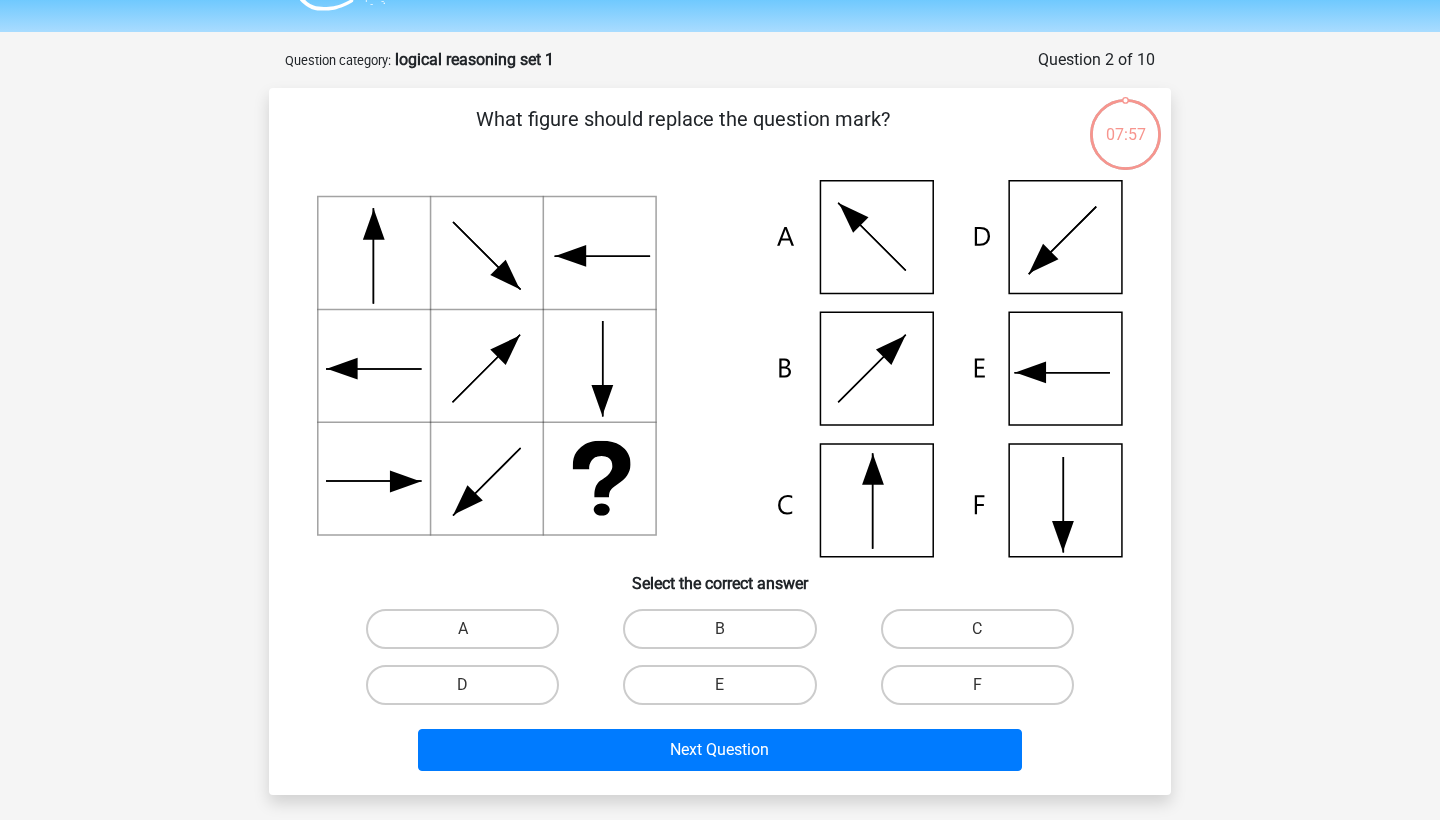 scroll, scrollTop: 100, scrollLeft: 0, axis: vertical 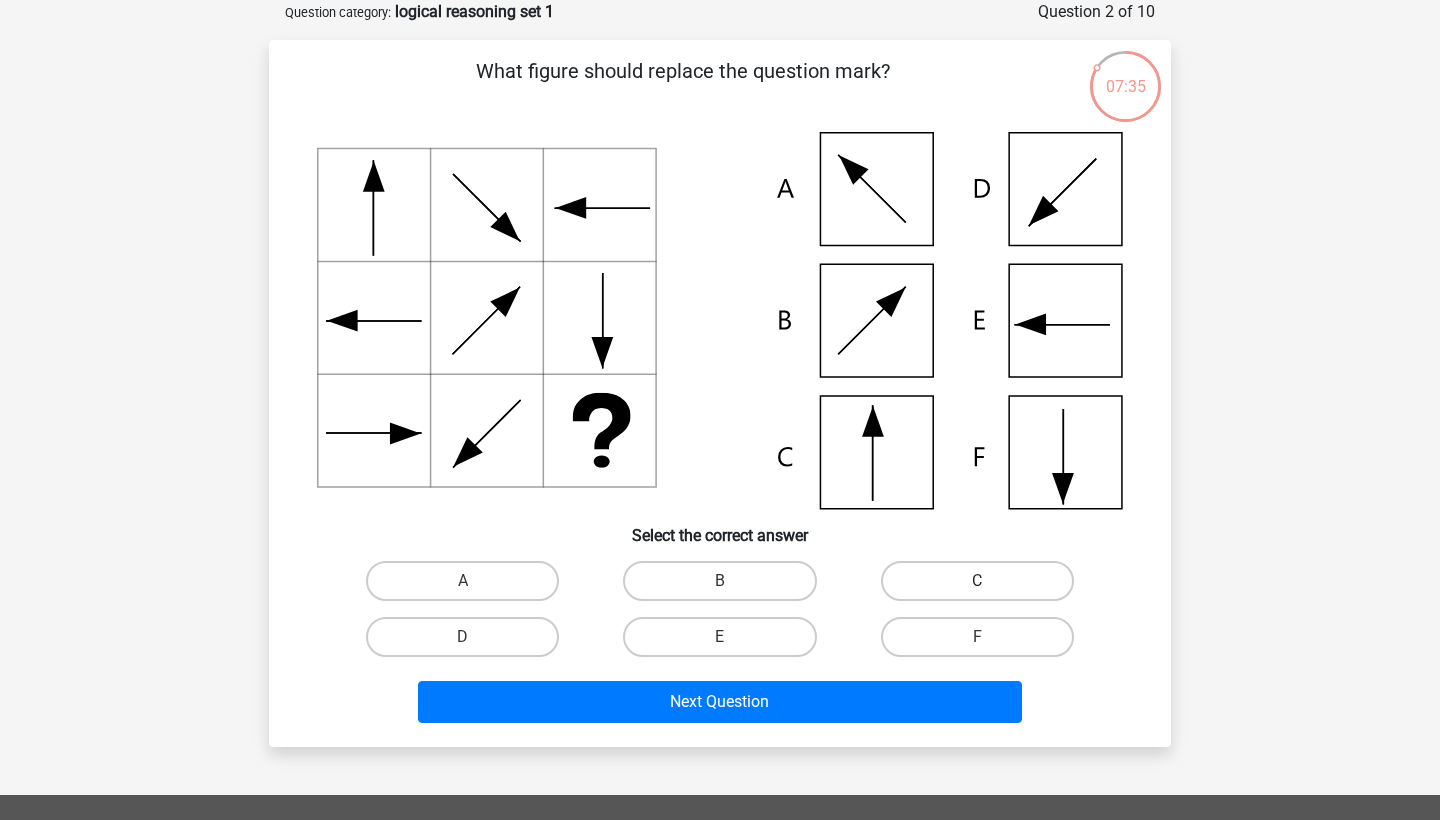 click on "C" at bounding box center (977, 581) 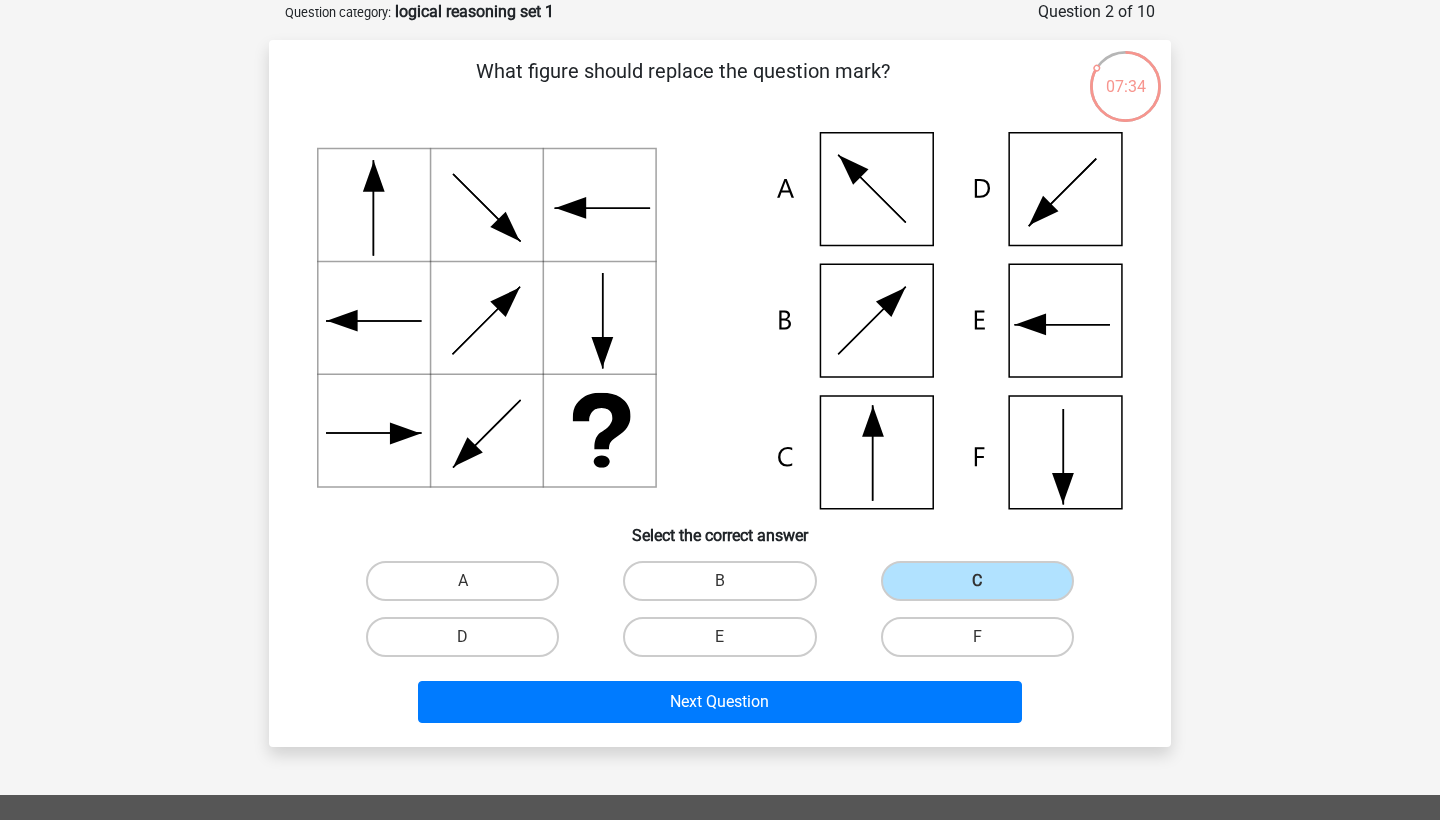 click 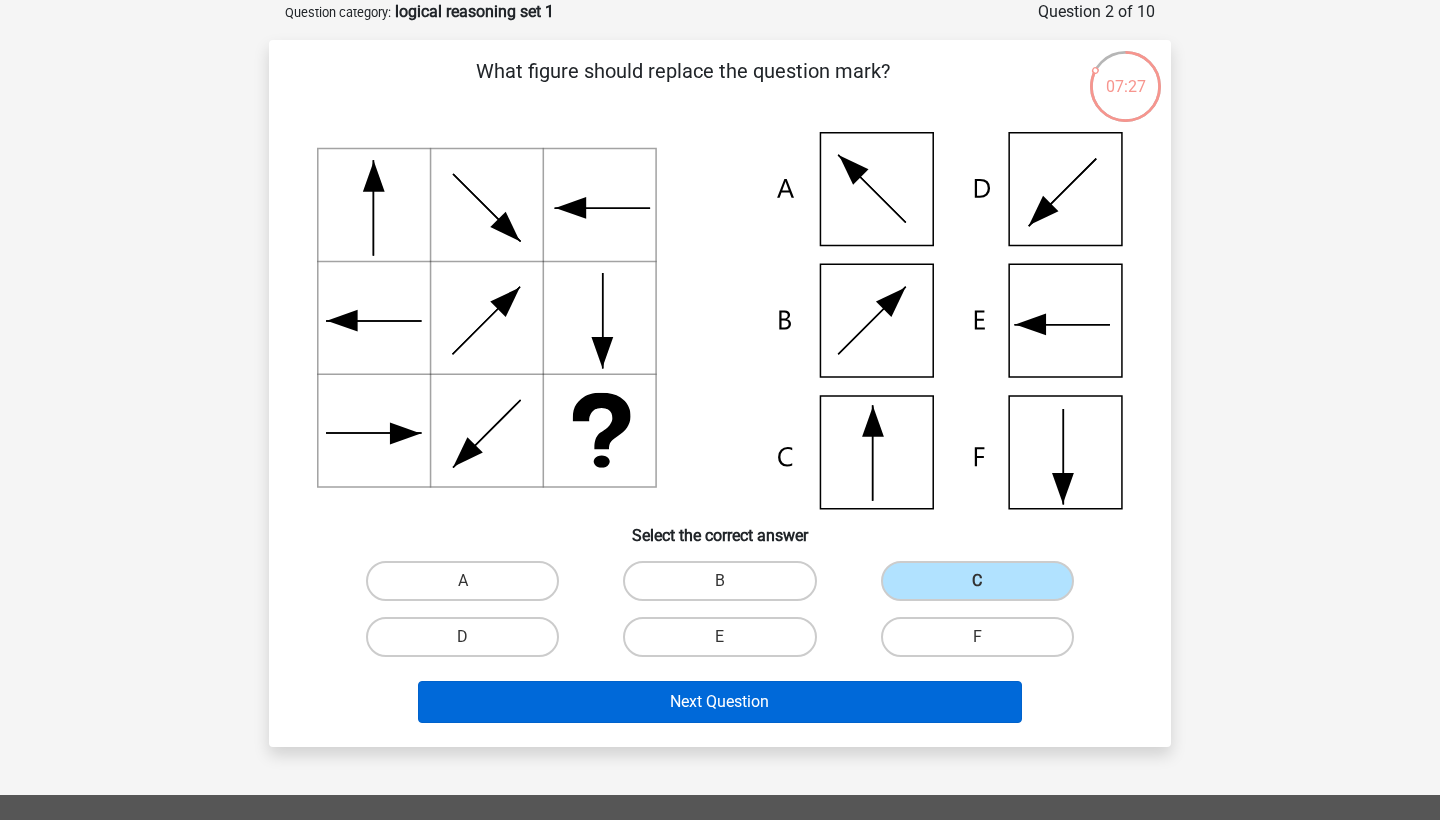 click on "Next Question" at bounding box center (720, 702) 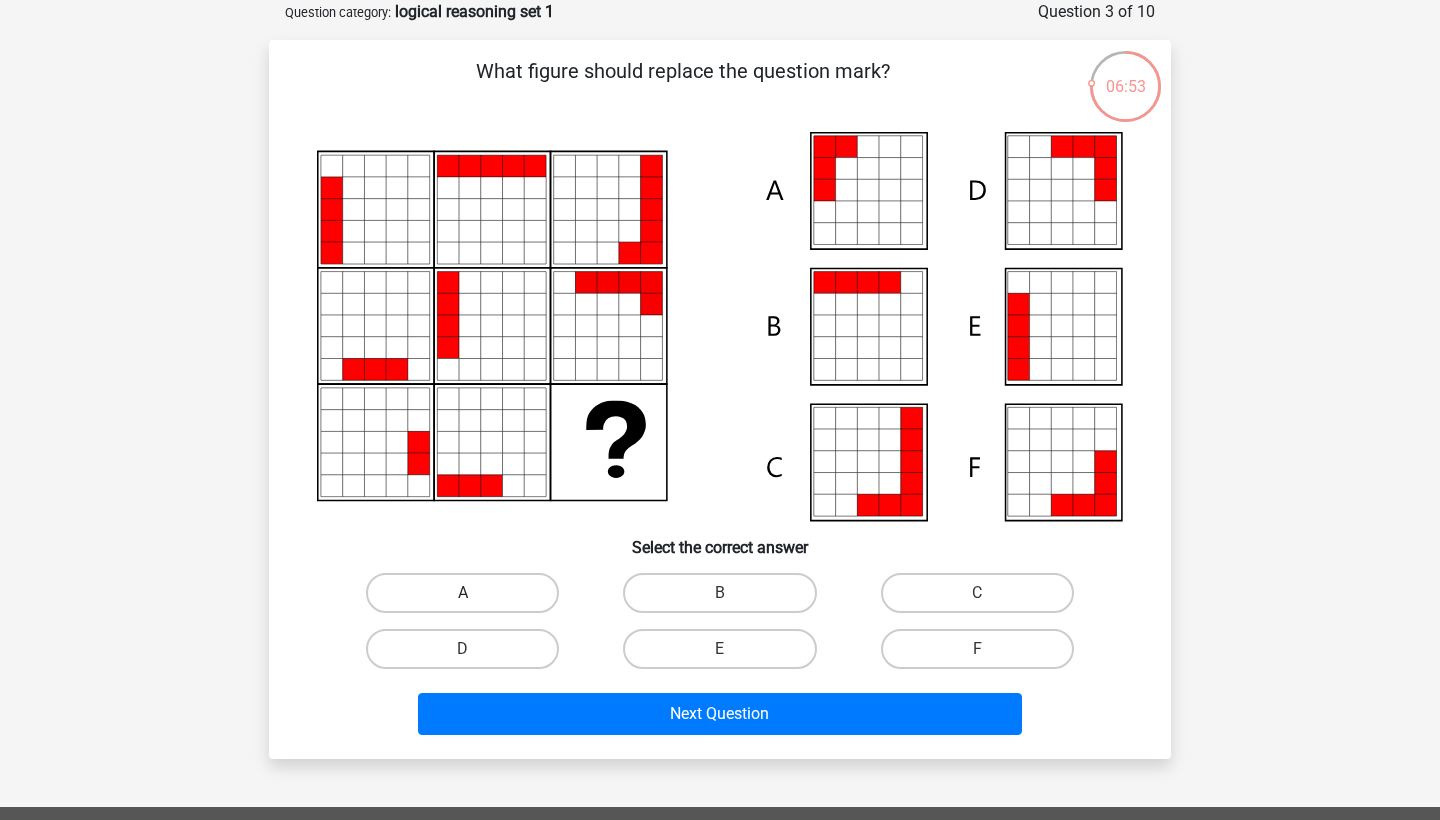 click on "A" at bounding box center [462, 593] 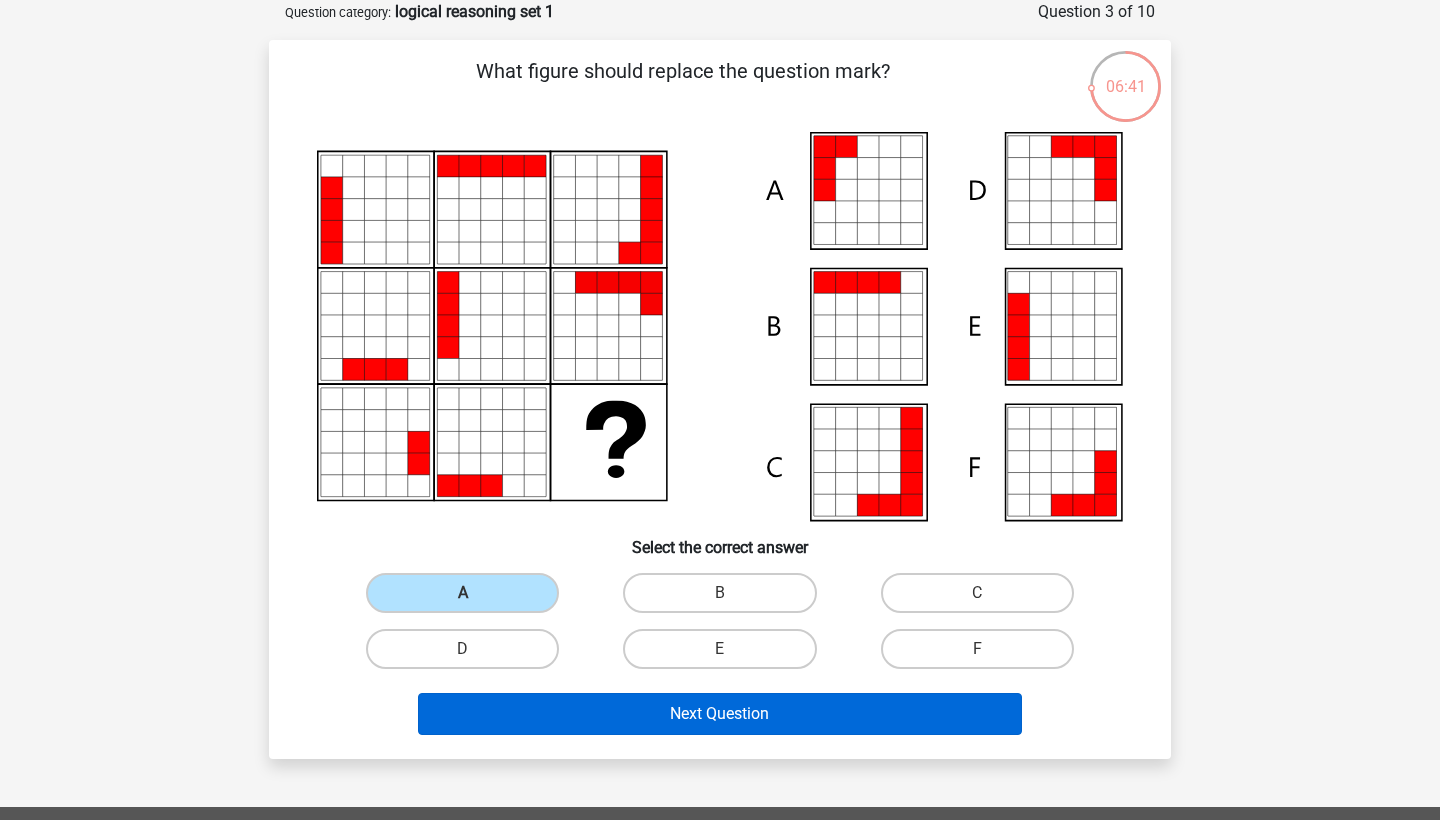 click on "Next Question" at bounding box center (720, 714) 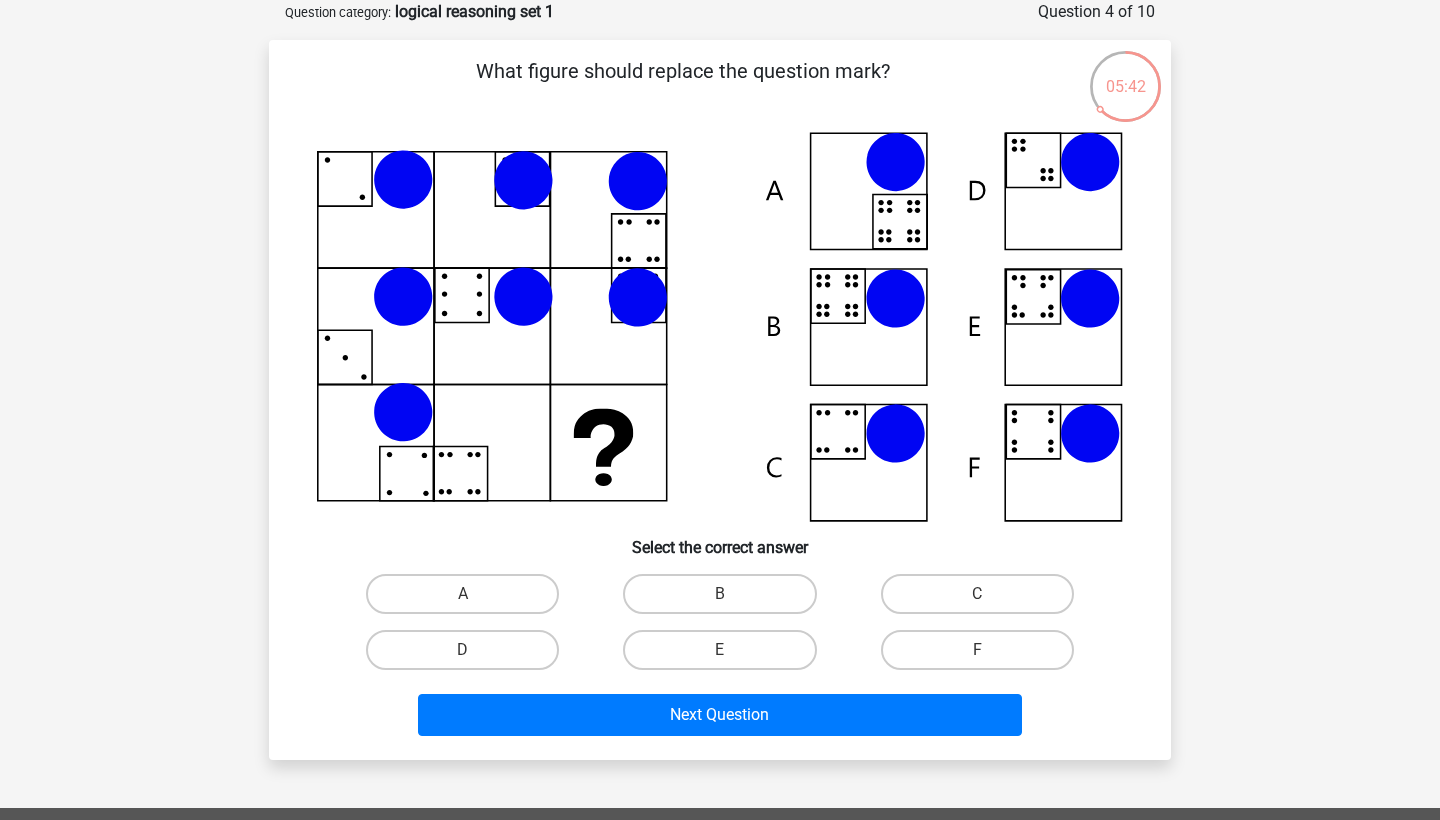 click 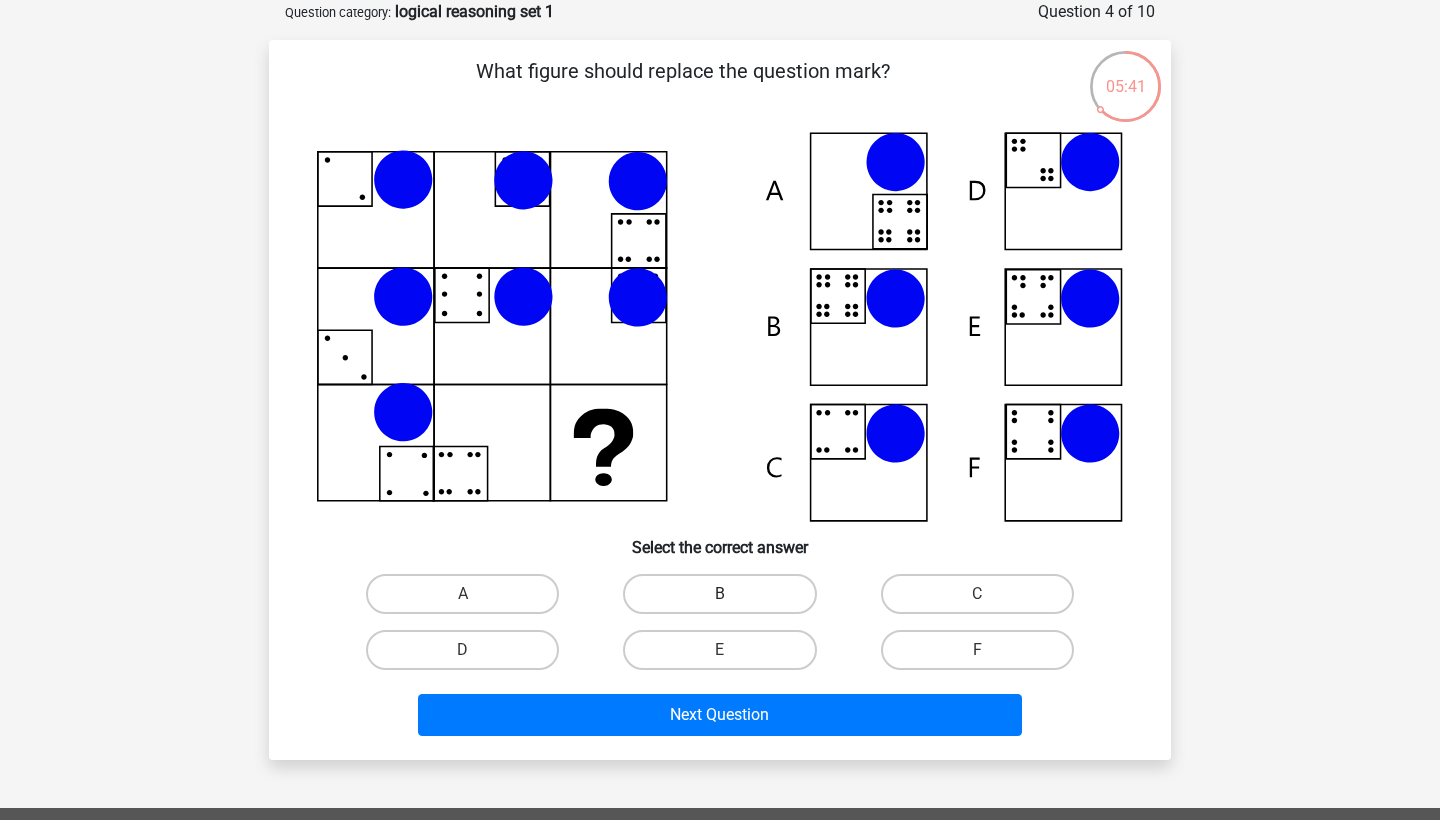 click on "B" at bounding box center [719, 594] 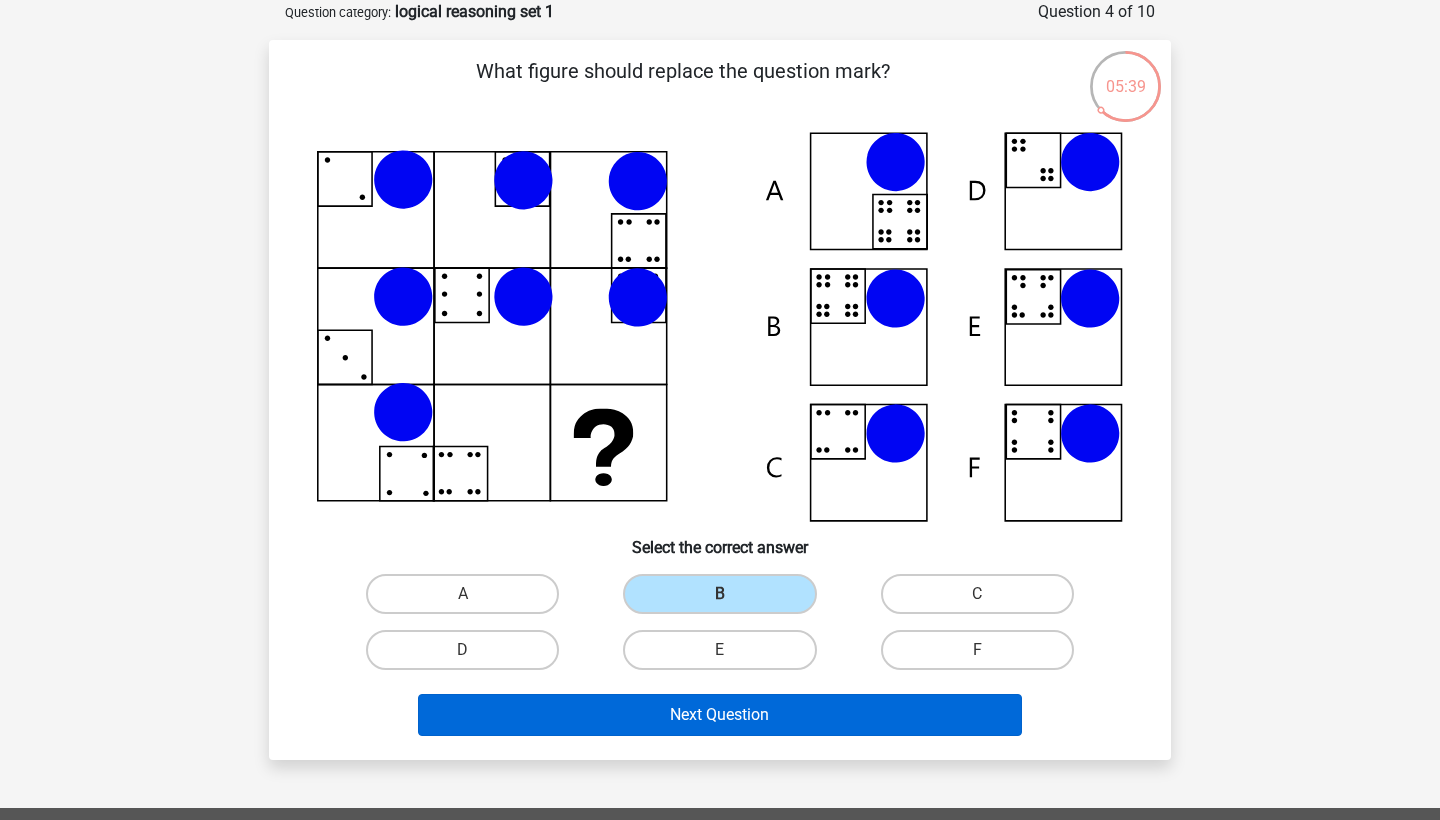 click on "Next Question" at bounding box center [720, 715] 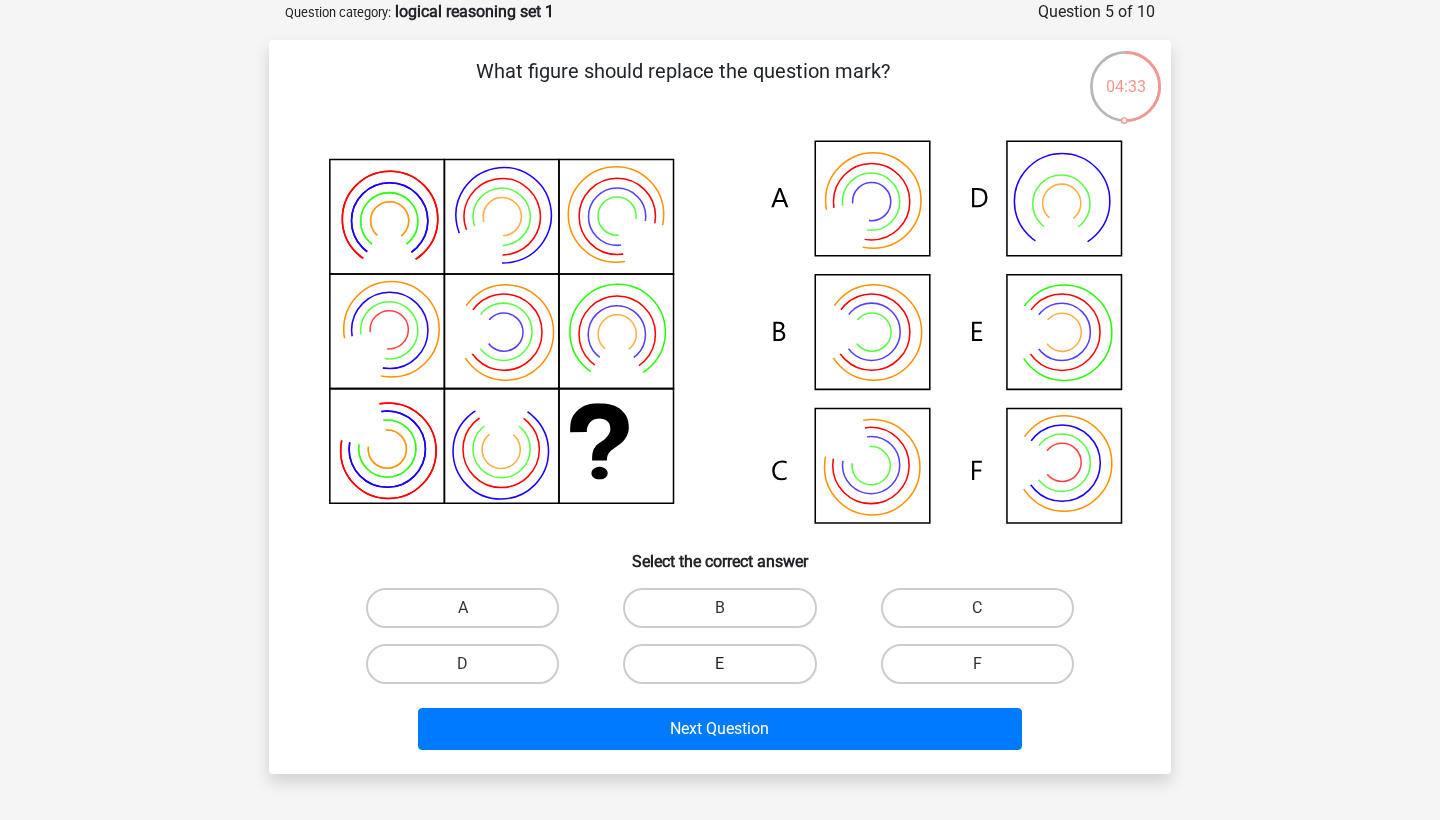 click on "E" at bounding box center (719, 664) 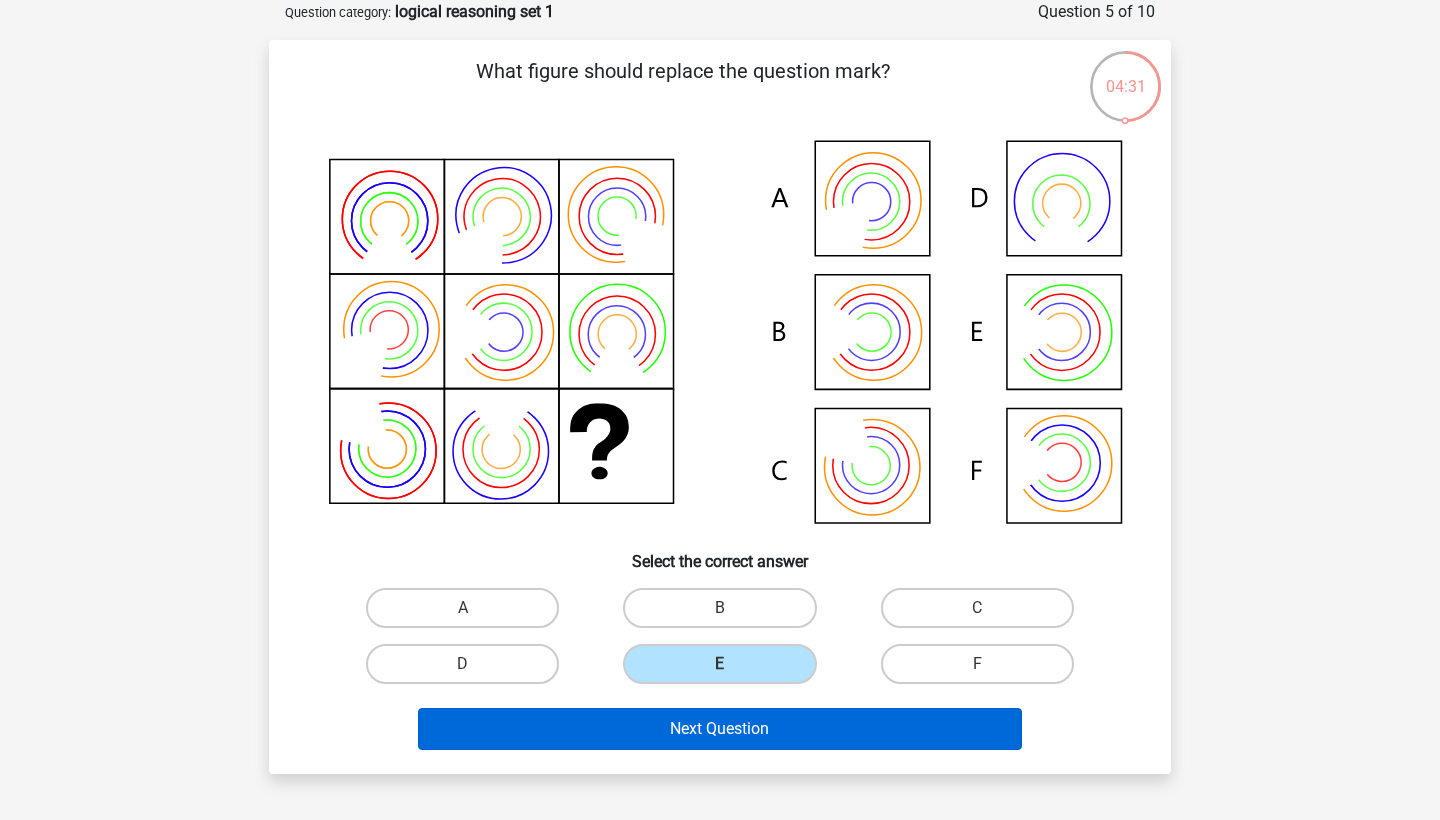 click on "Next Question" at bounding box center (720, 729) 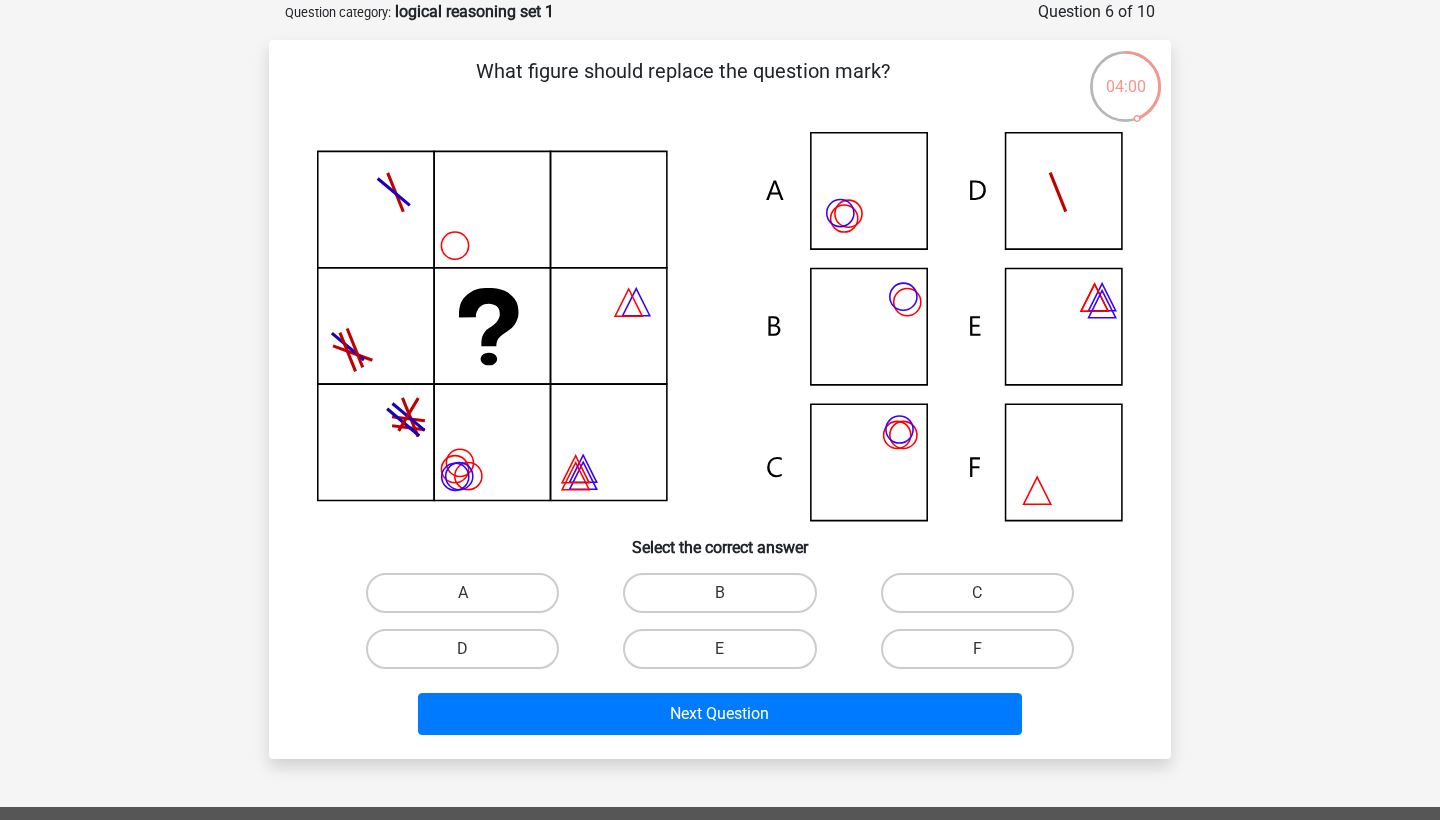 click 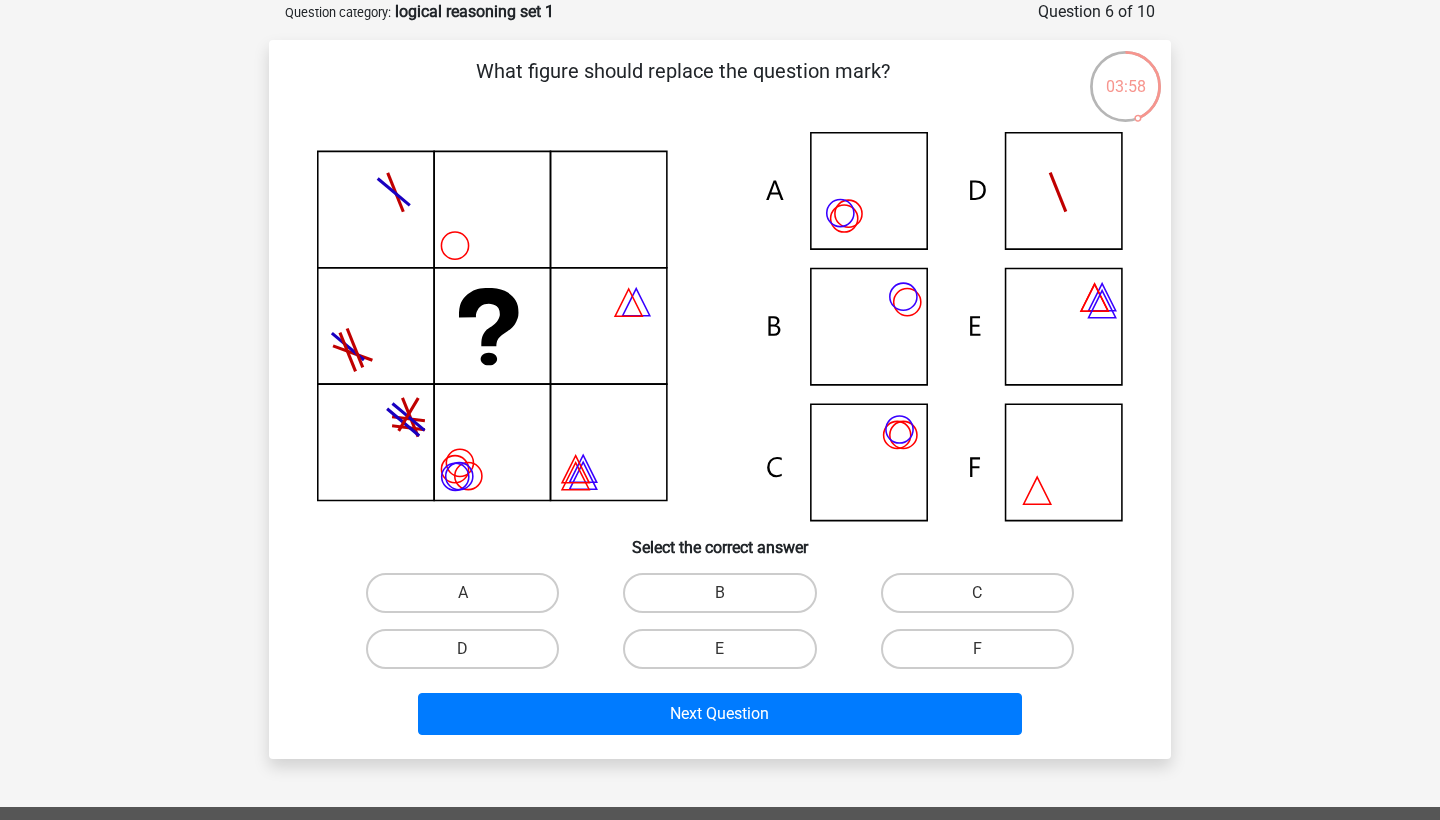 click on "C" at bounding box center [977, 593] 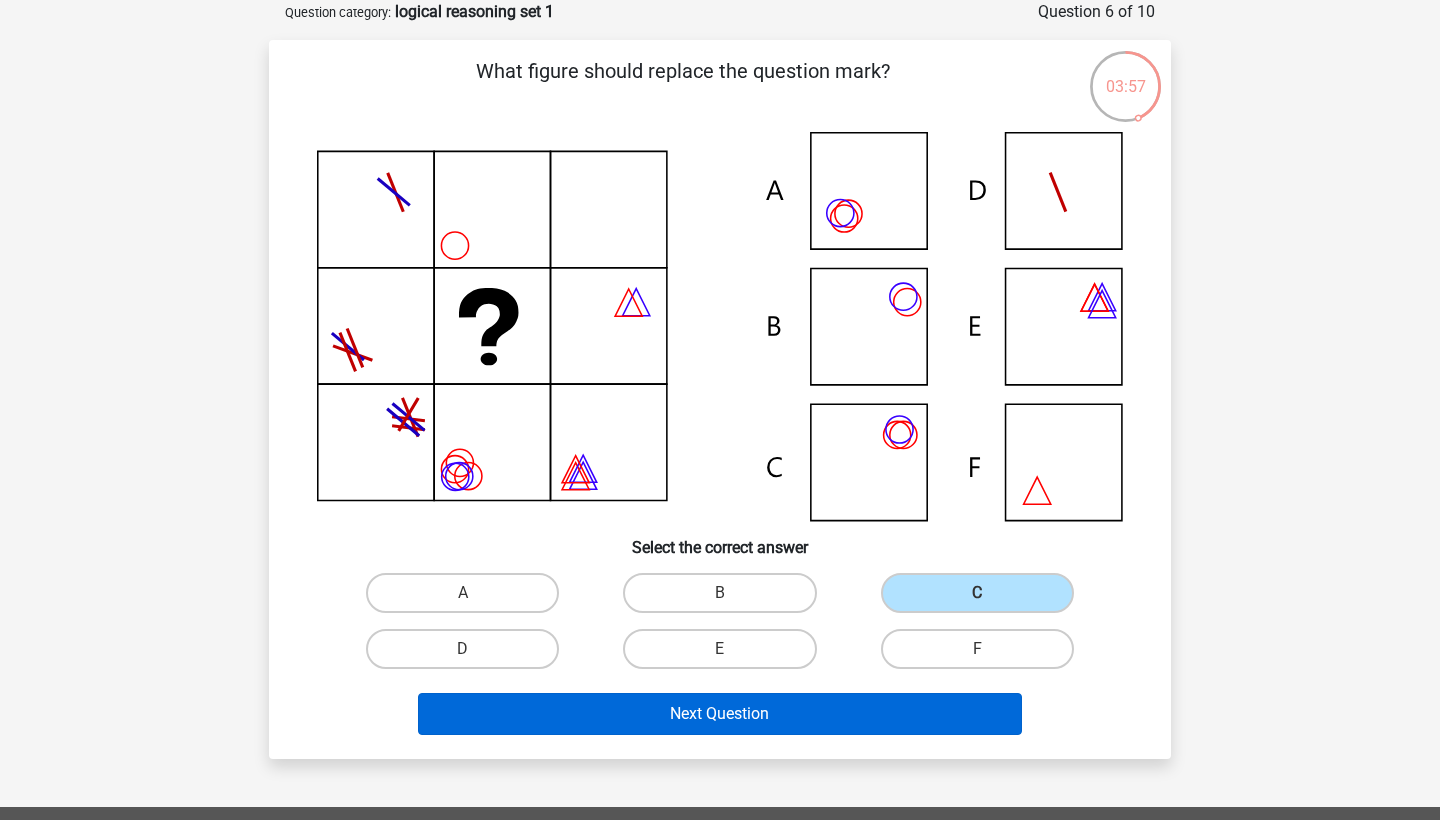 click on "Next Question" at bounding box center [720, 714] 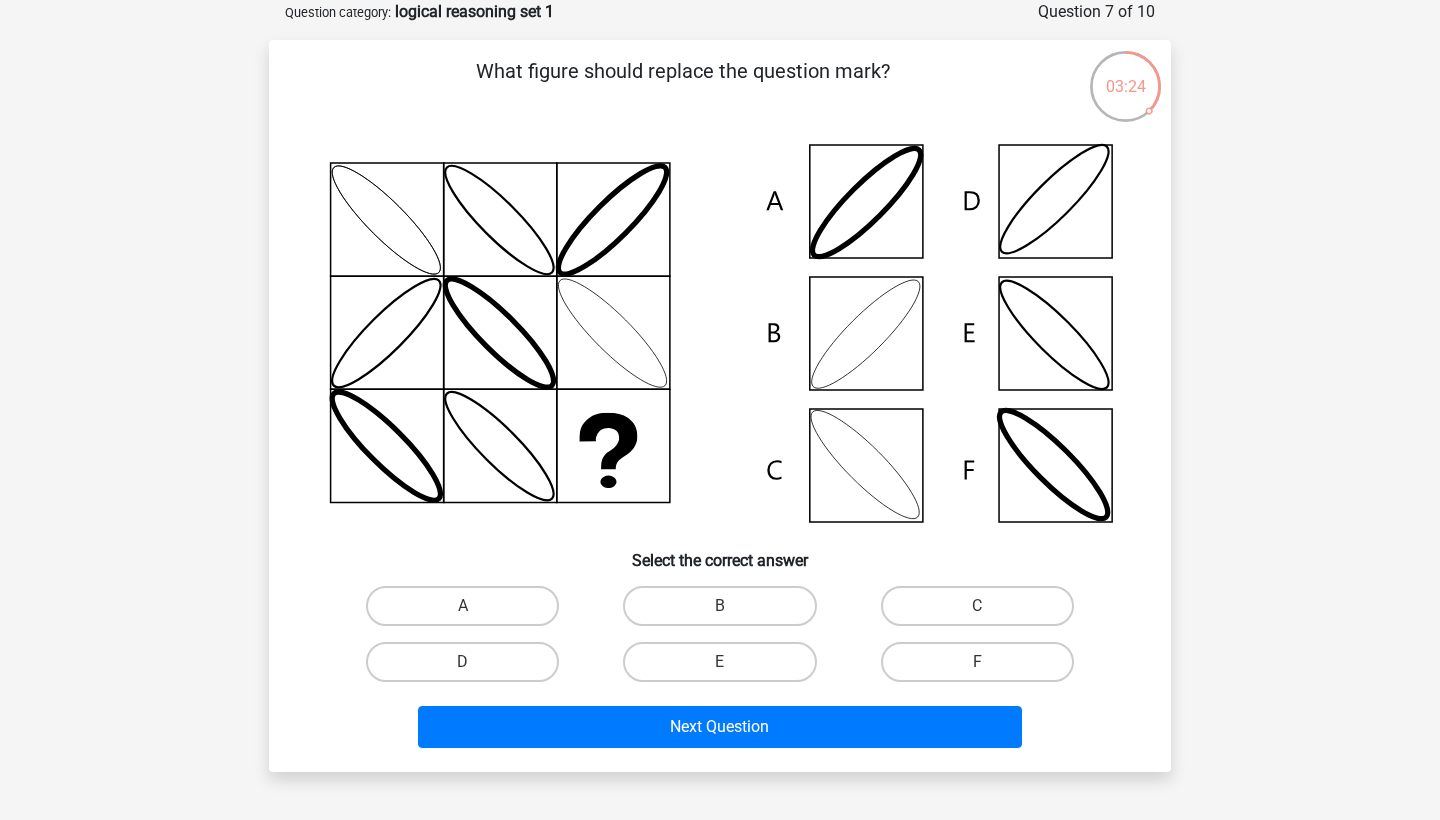 click 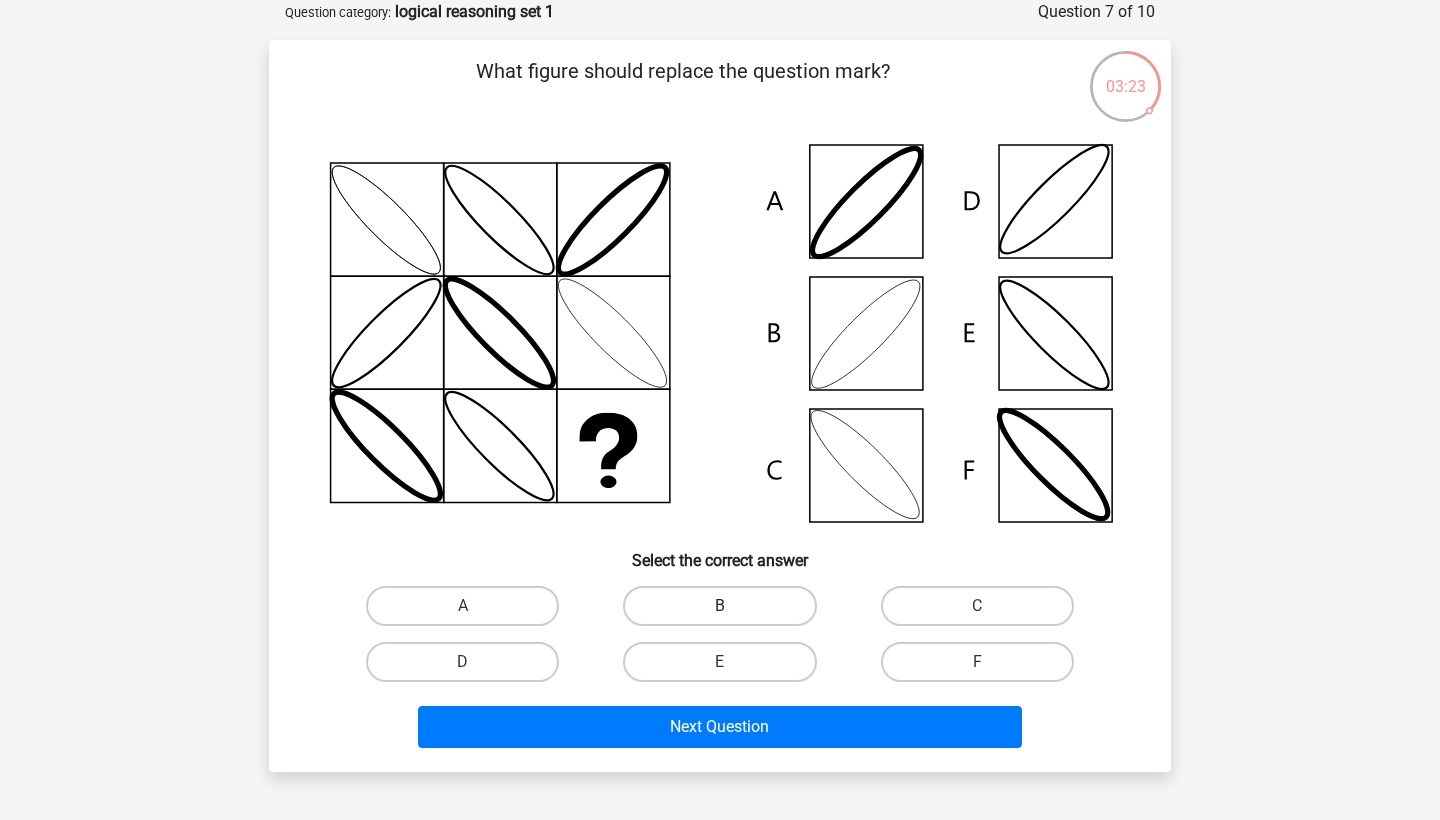 click on "B" at bounding box center [719, 606] 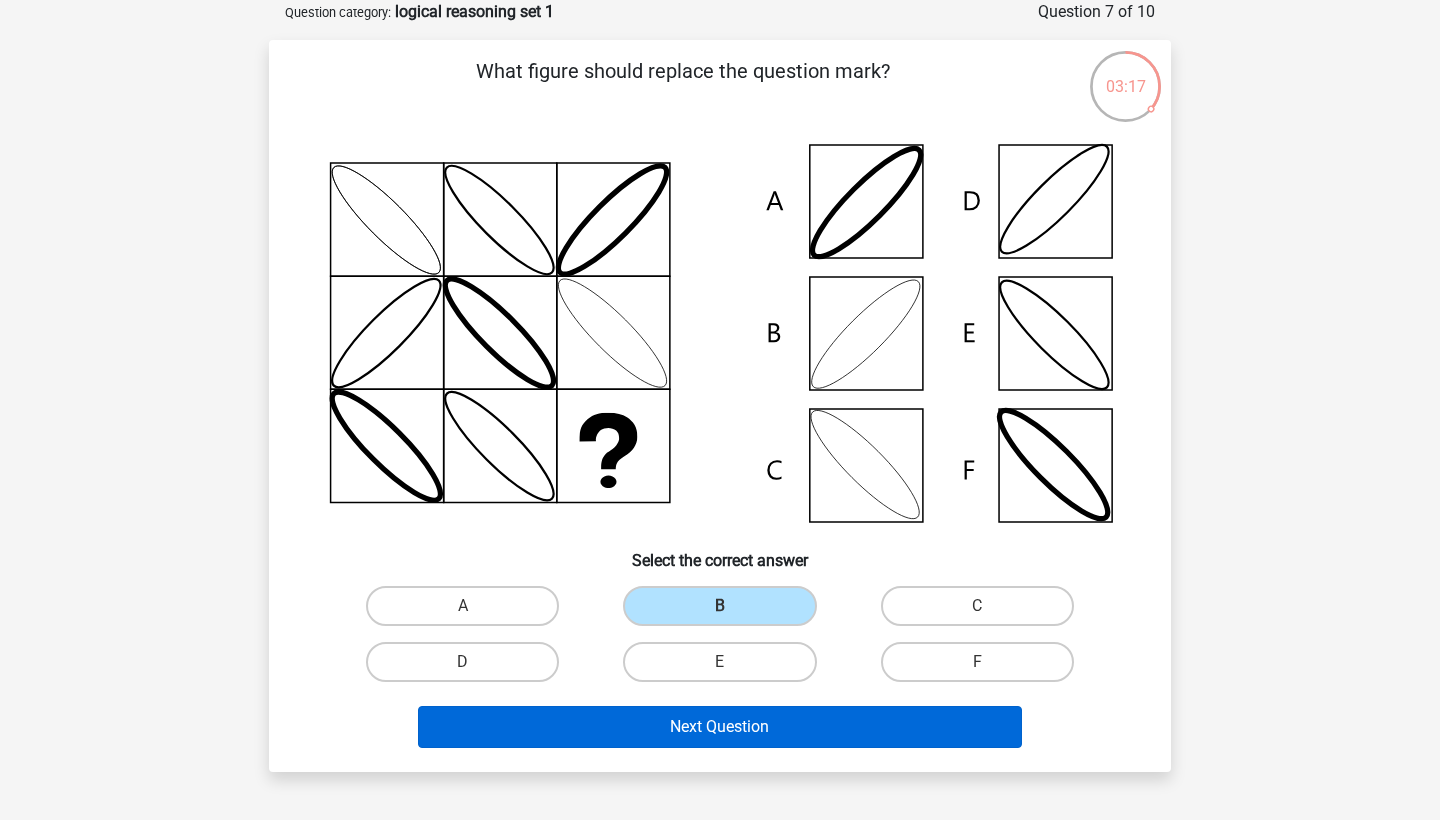 click on "Next Question" at bounding box center [720, 727] 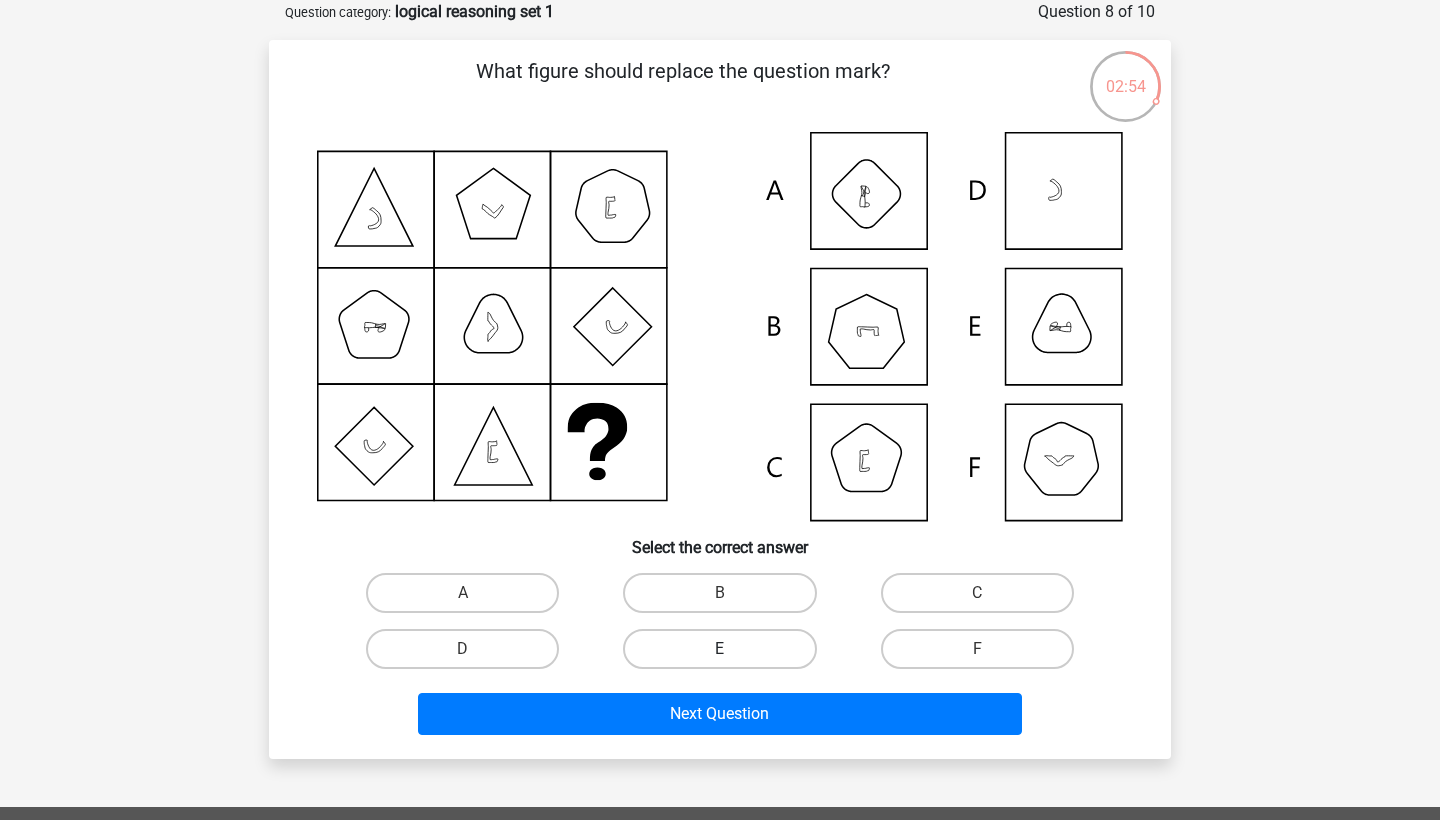 click on "E" at bounding box center (719, 649) 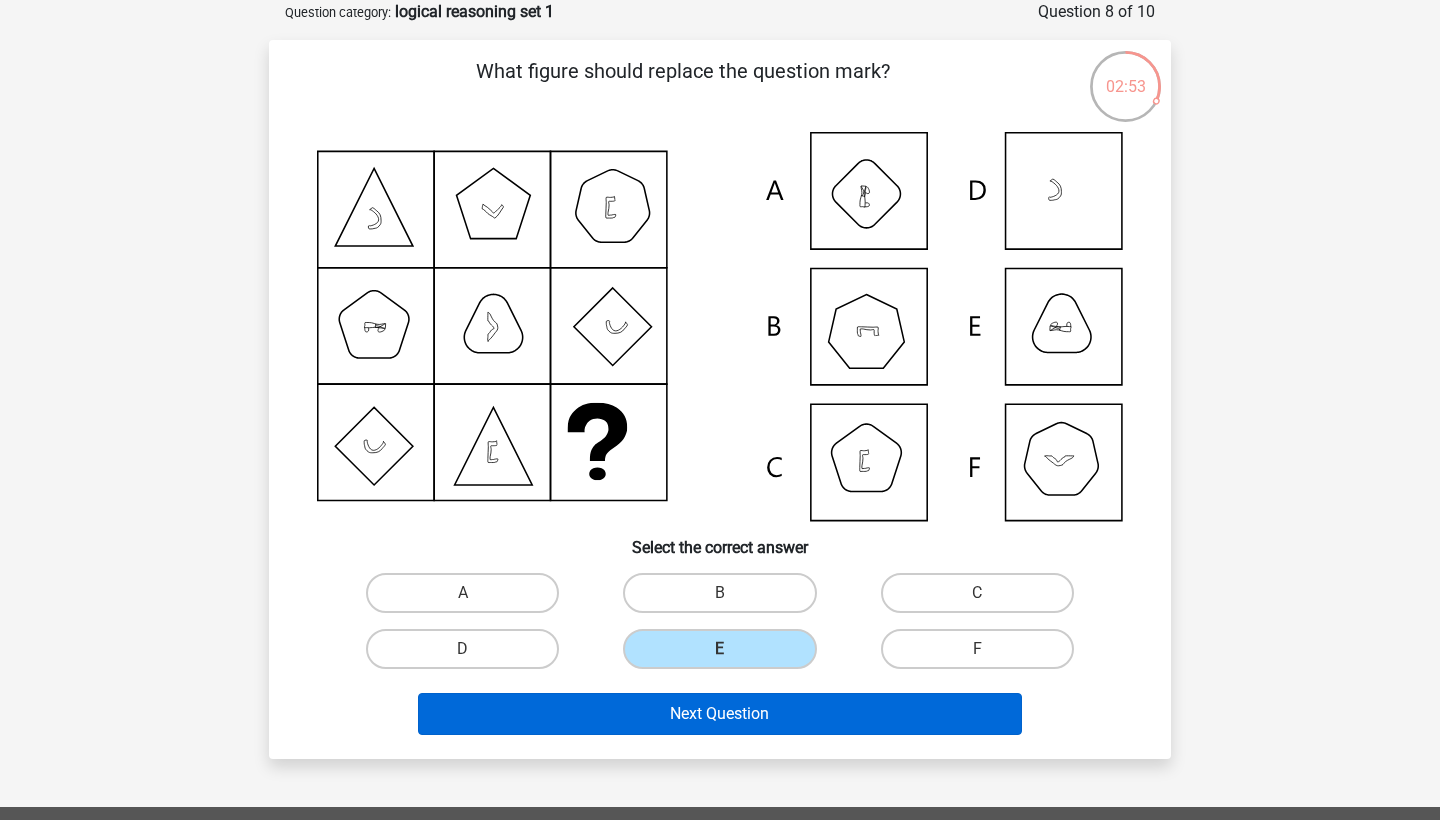 click on "Next Question" at bounding box center (720, 714) 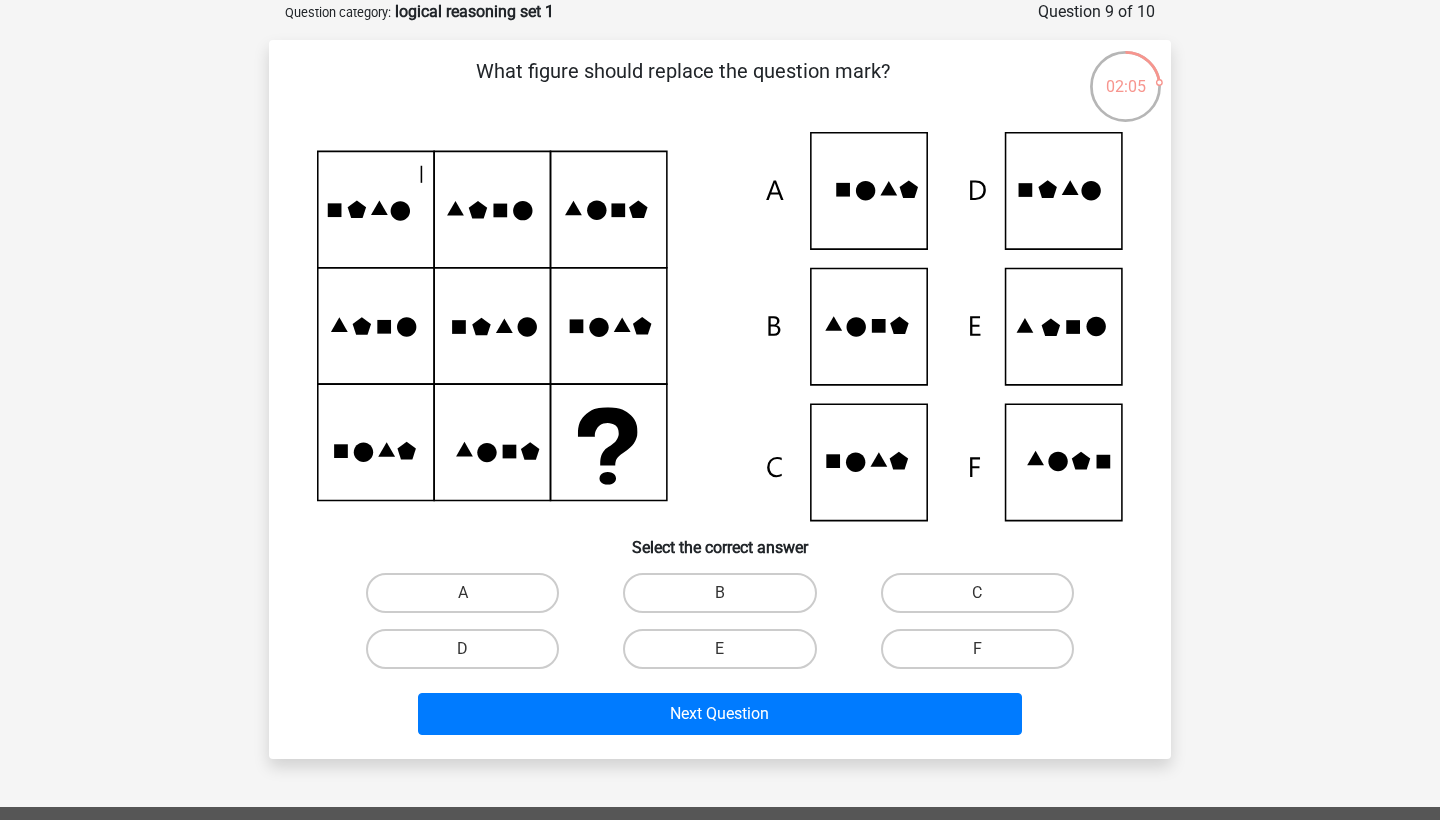 click 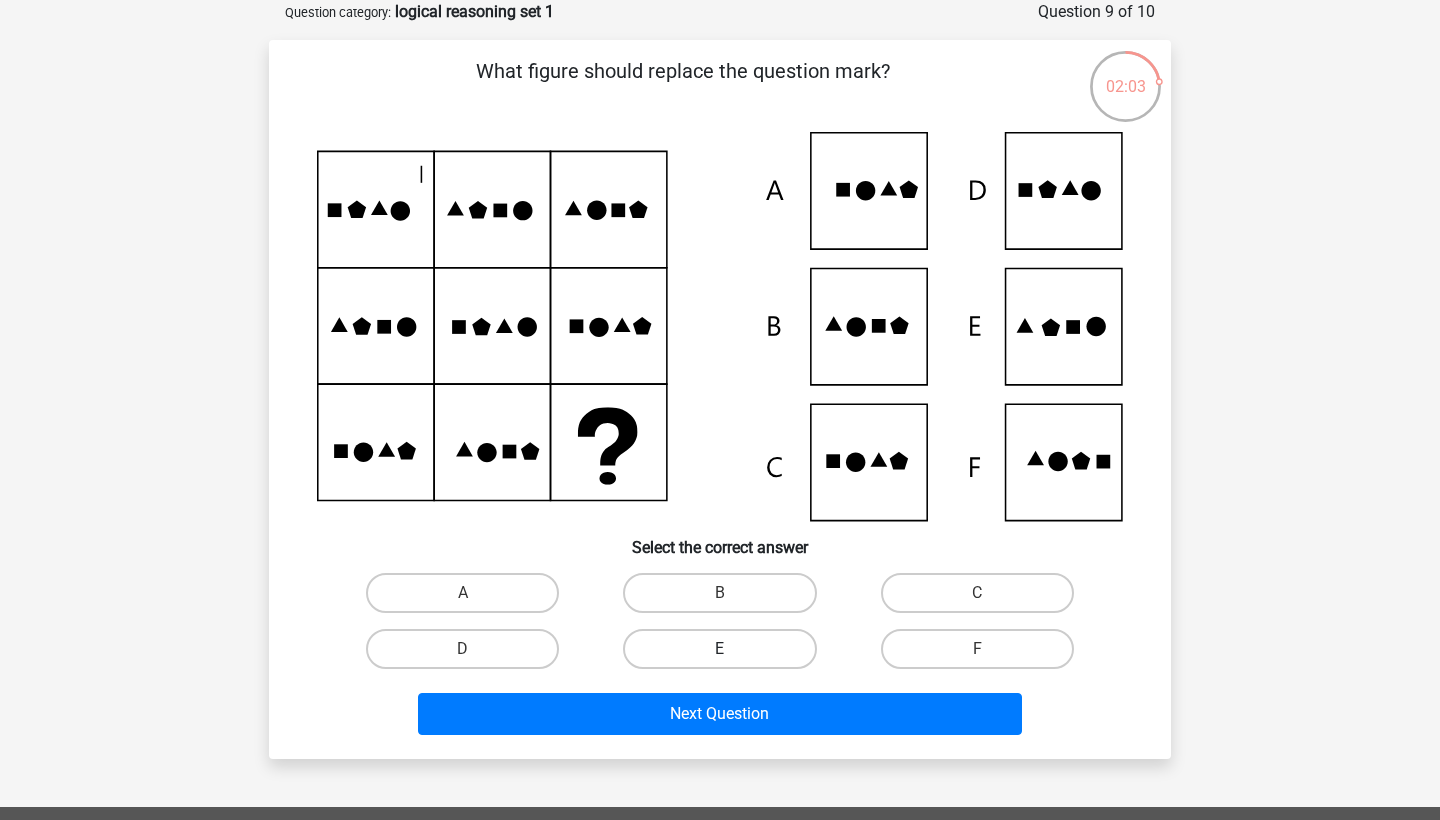 click on "E" at bounding box center (719, 649) 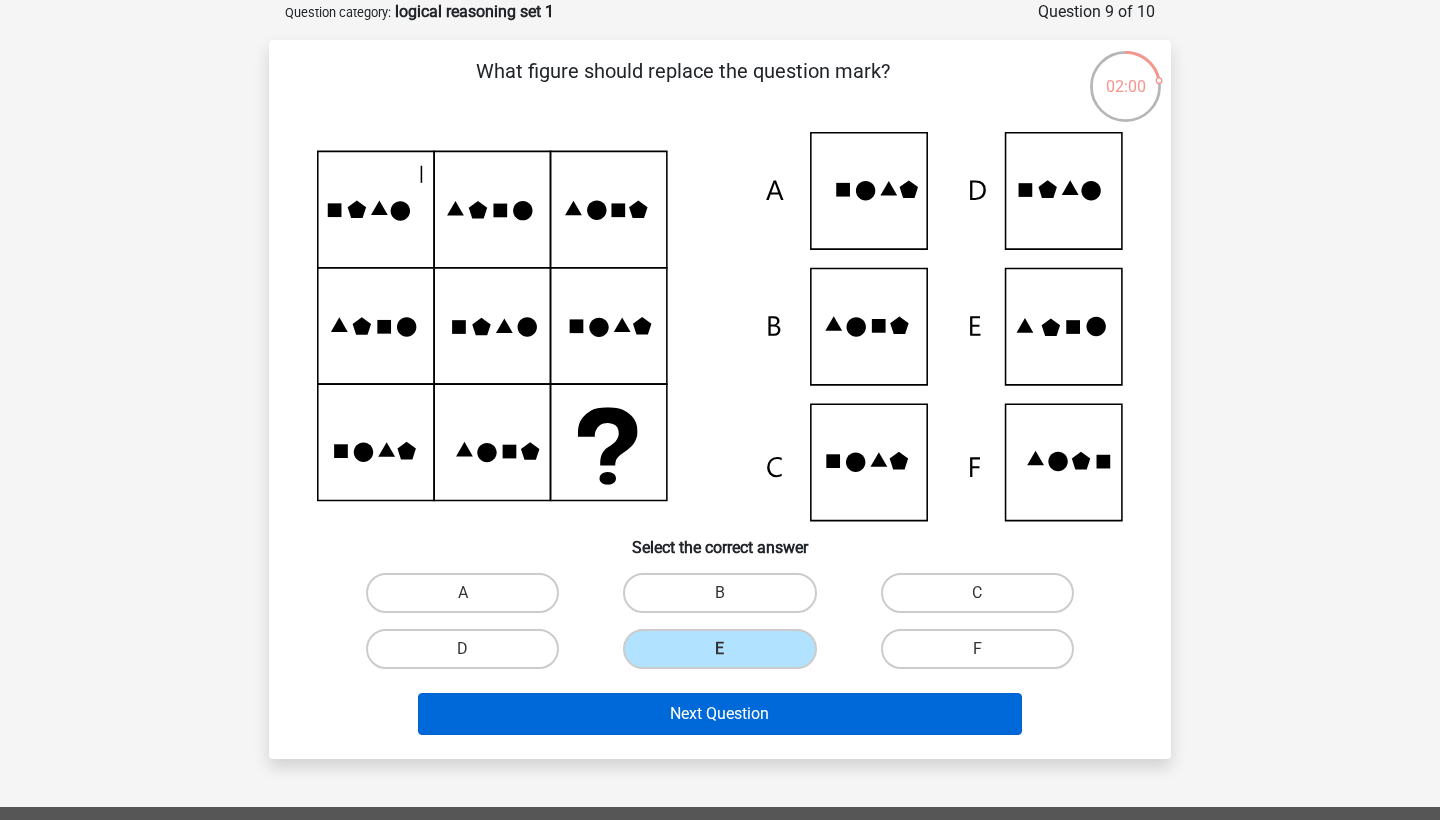 click on "Next Question" at bounding box center [720, 714] 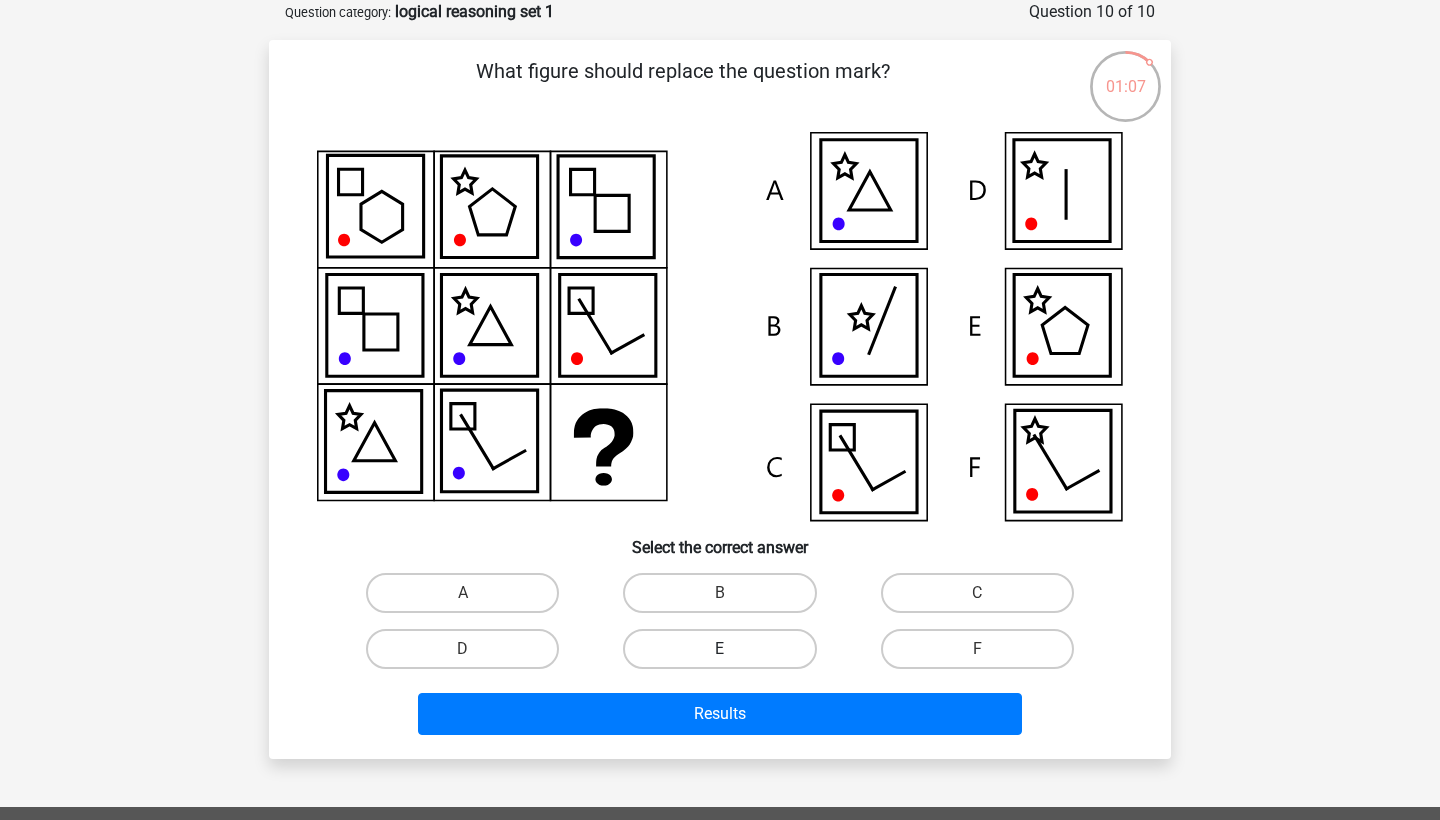 click on "E" at bounding box center (719, 649) 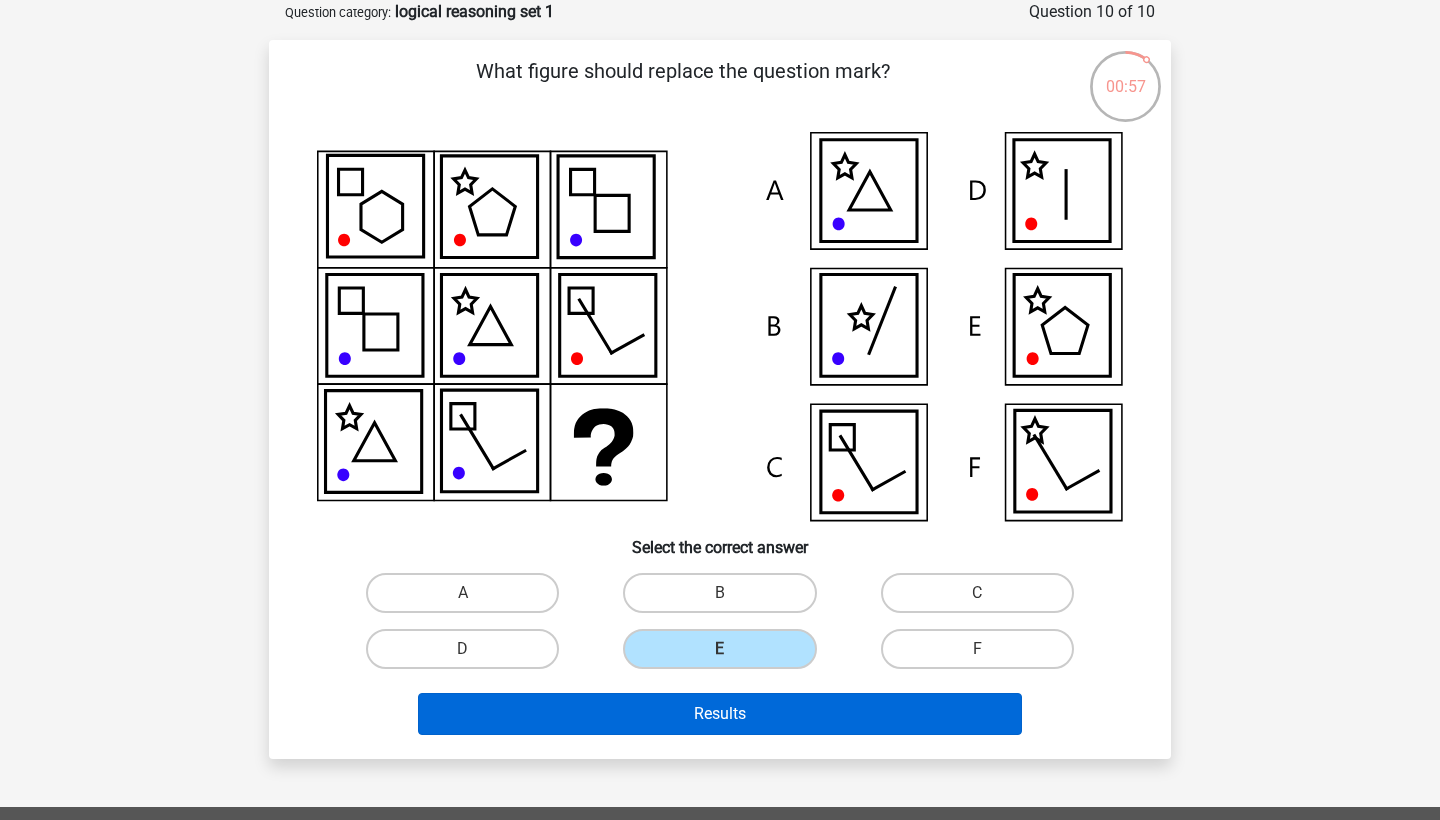 click on "Results" at bounding box center (720, 714) 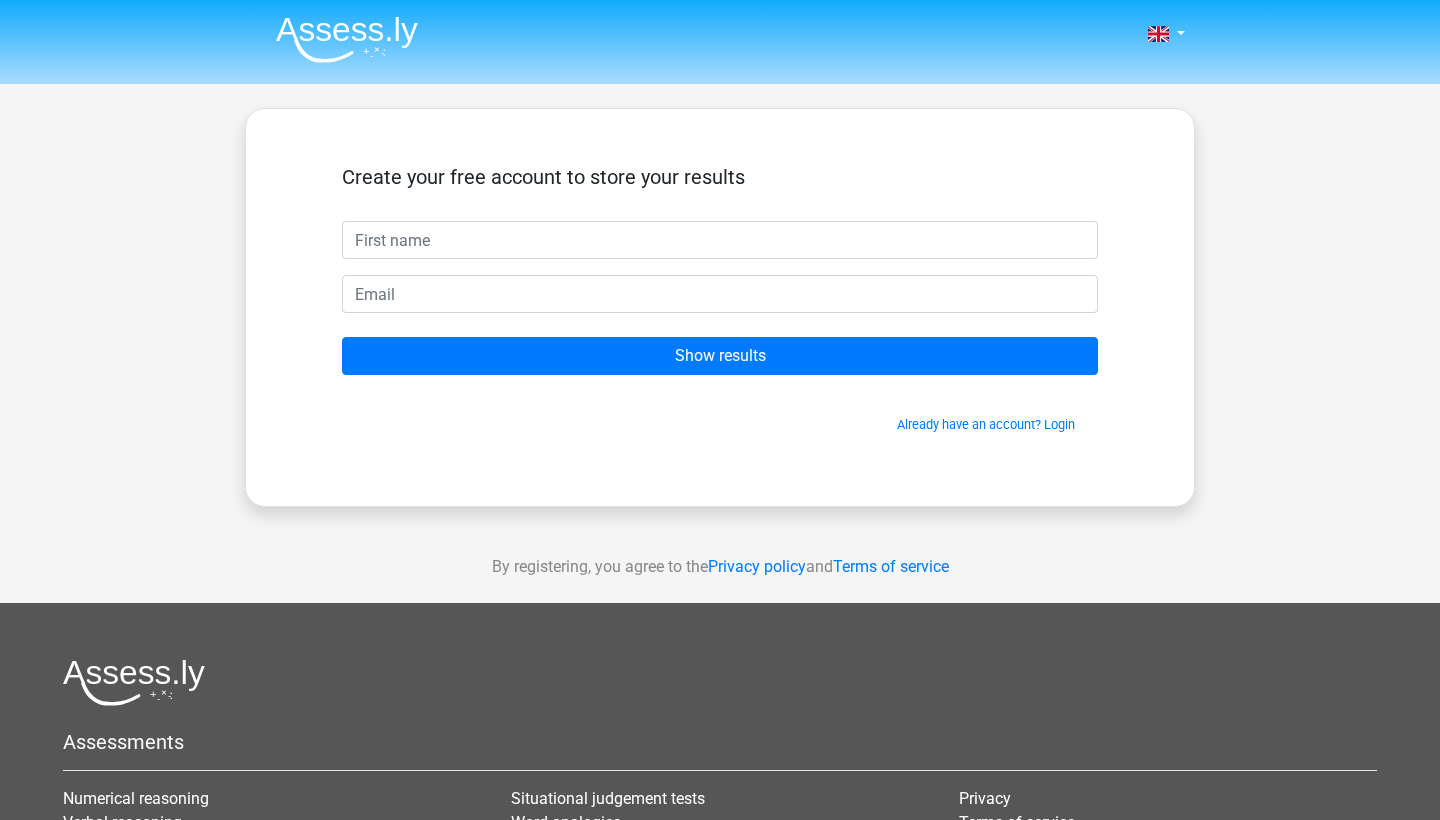 scroll, scrollTop: 0, scrollLeft: 0, axis: both 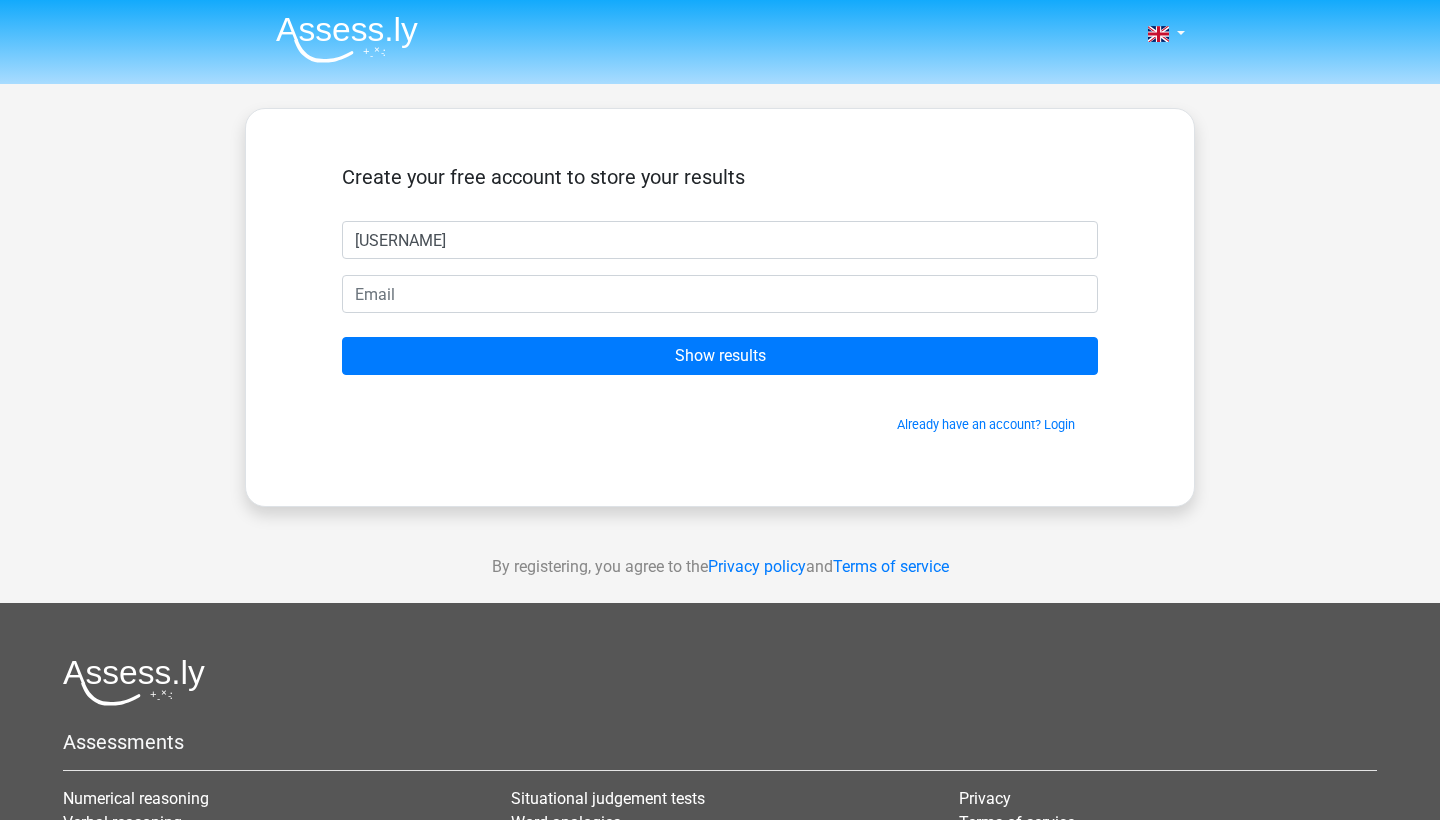 type on "[USERNAME]" 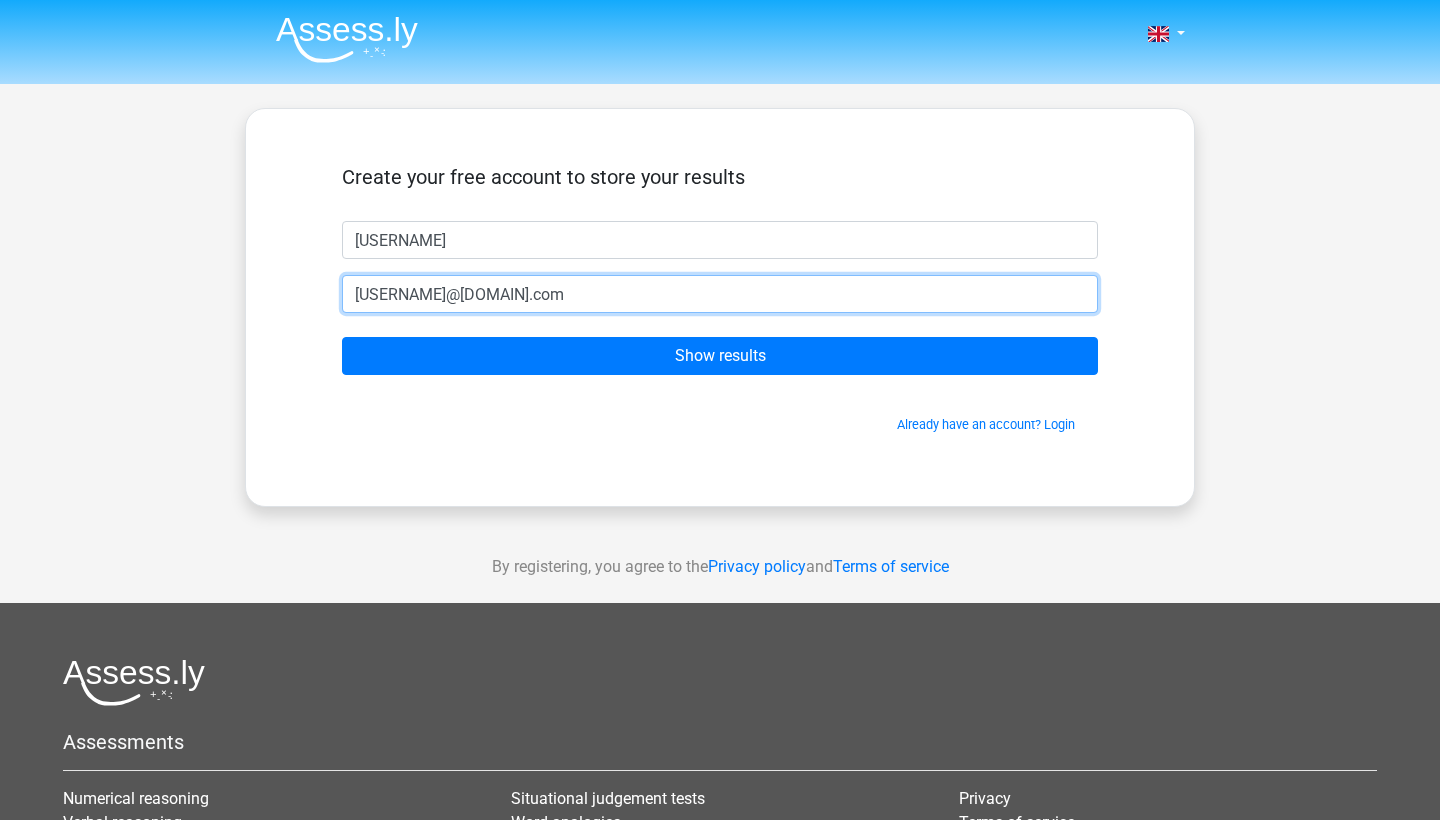 type on "[USERNAME]@[DOMAIN].com" 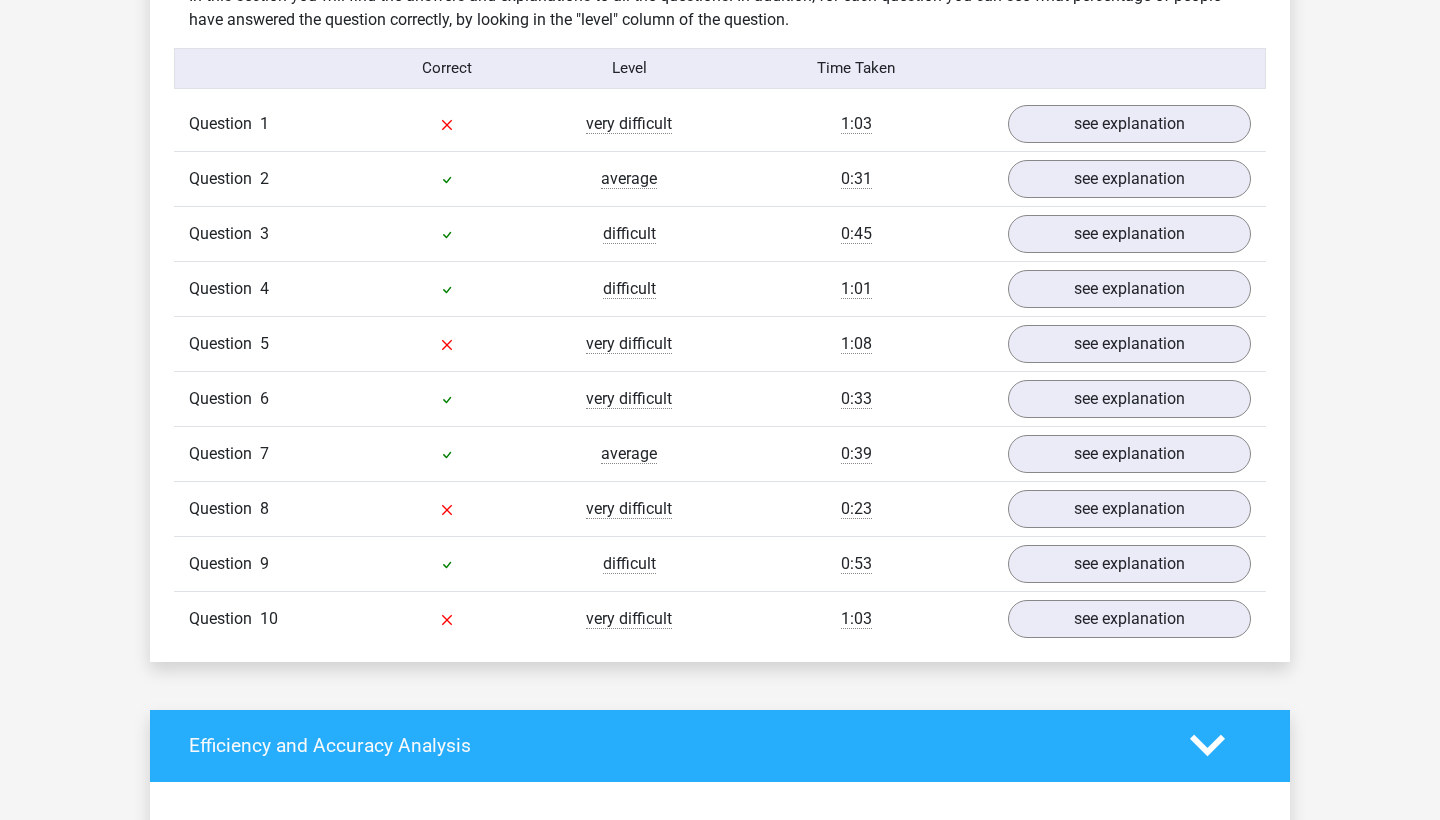scroll, scrollTop: 1598, scrollLeft: 0, axis: vertical 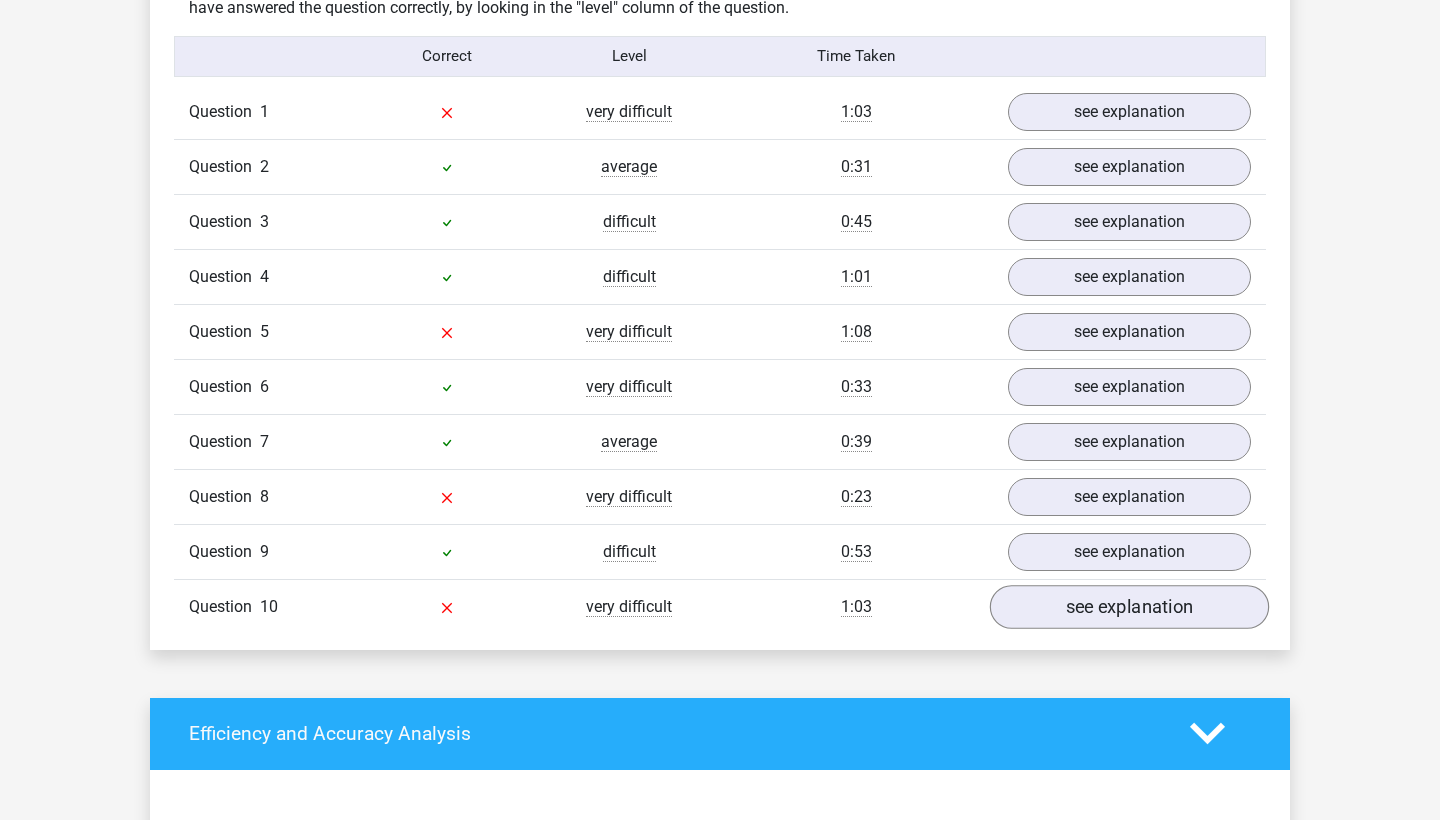 click on "see explanation" at bounding box center [1129, 607] 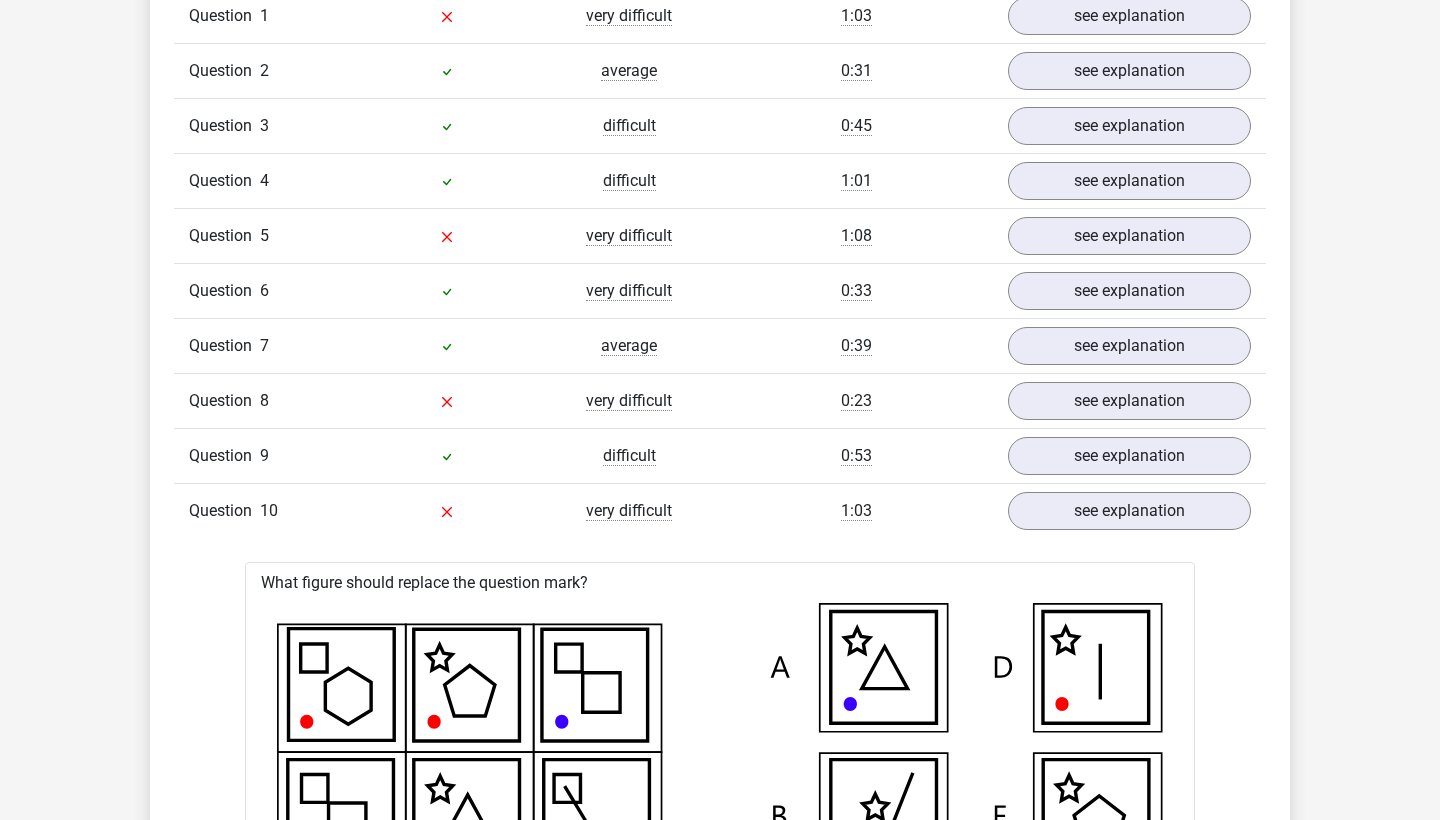 scroll, scrollTop: 1697, scrollLeft: 0, axis: vertical 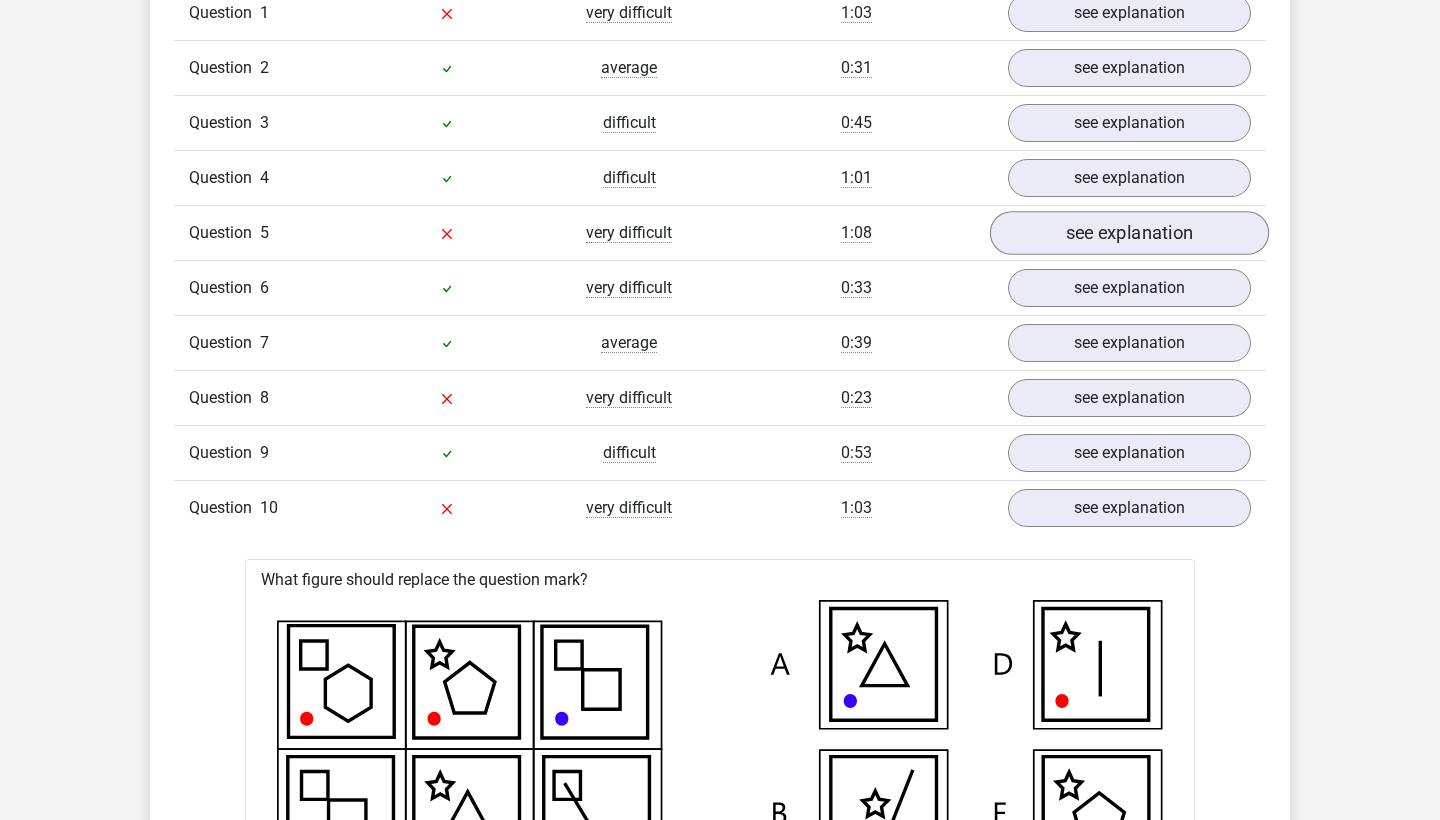click on "see explanation" at bounding box center (1129, 233) 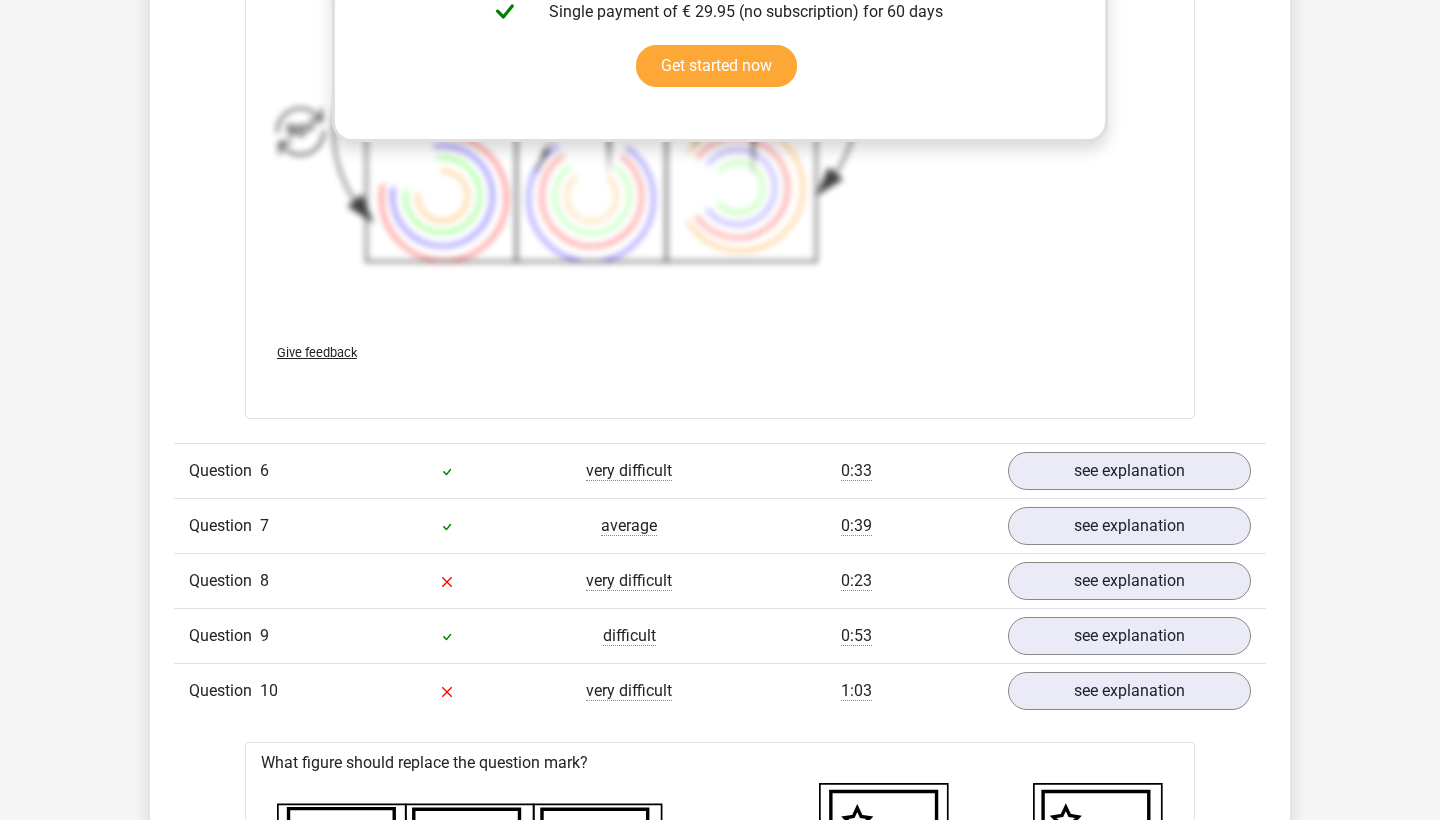 scroll, scrollTop: 3110, scrollLeft: 0, axis: vertical 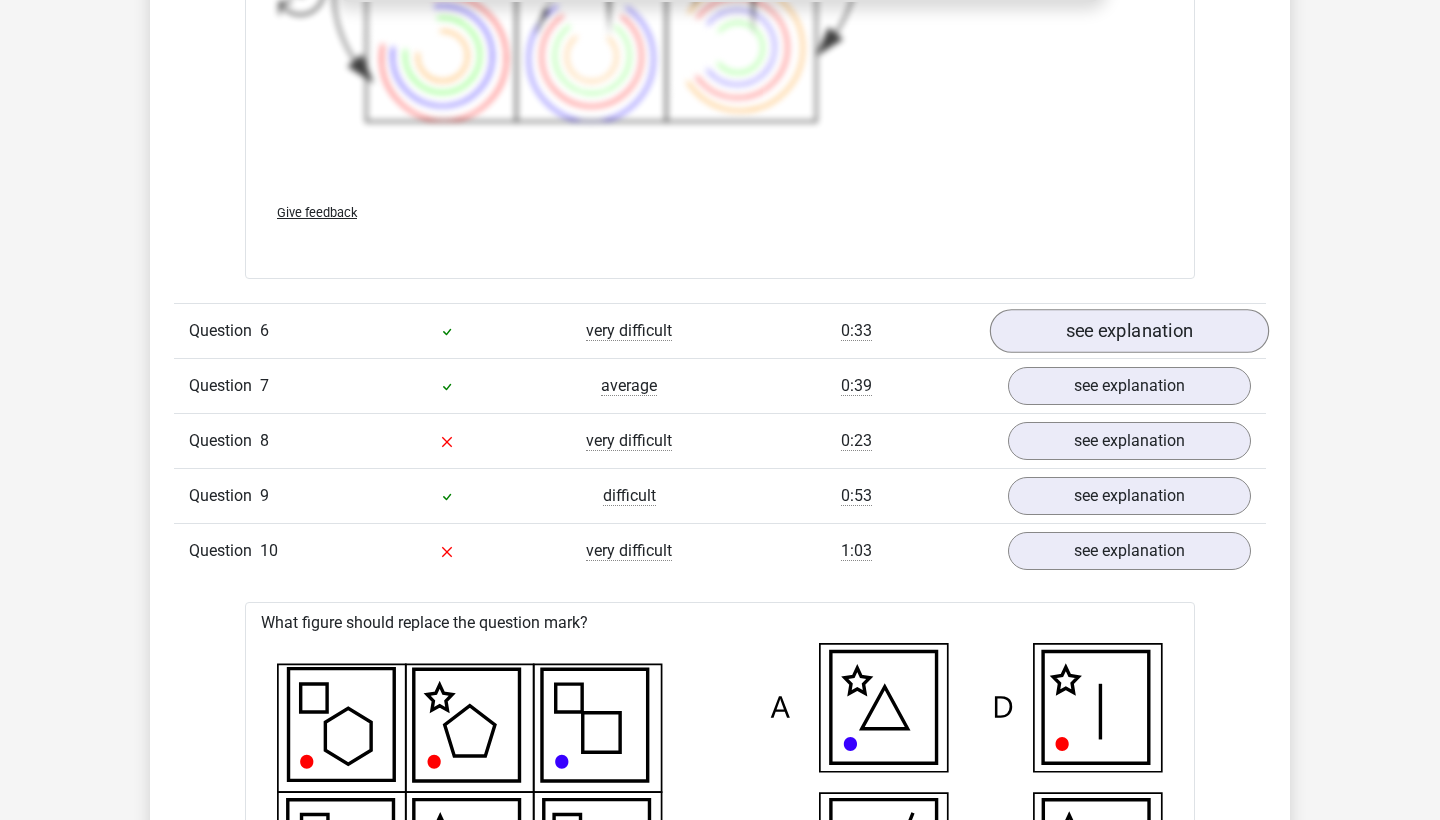 click on "see explanation" at bounding box center (1129, 332) 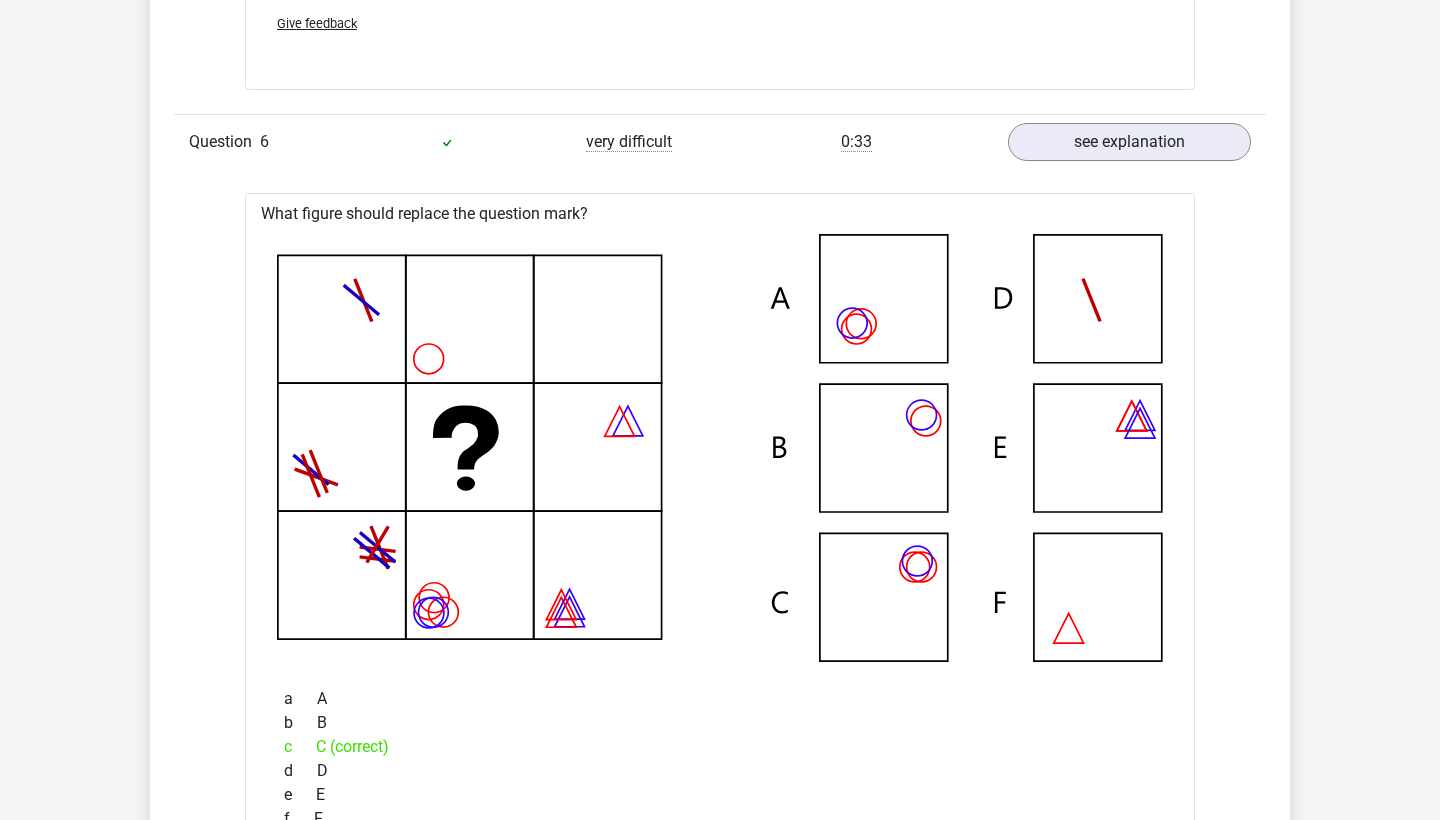 scroll, scrollTop: 3300, scrollLeft: 0, axis: vertical 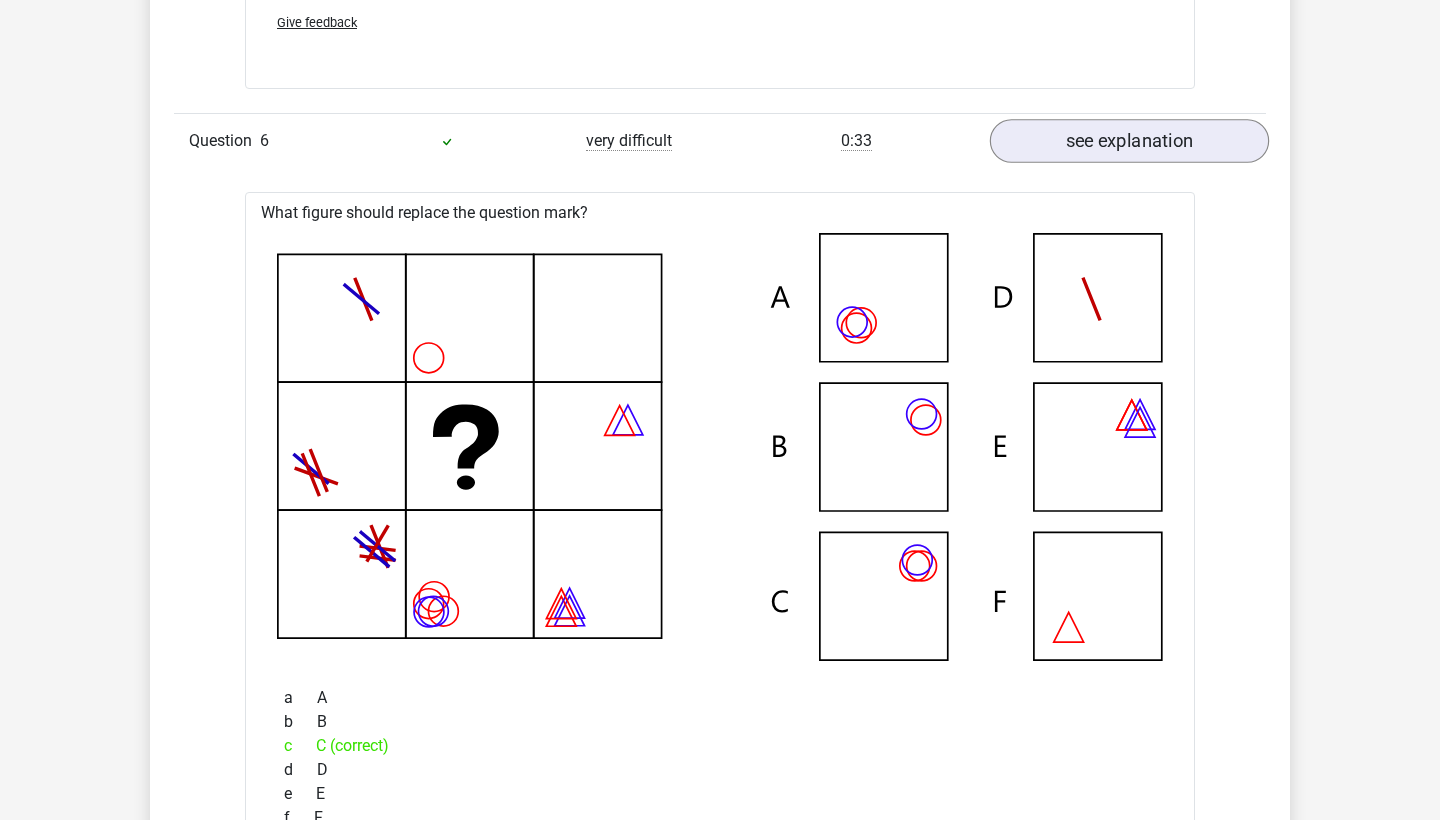 click on "see explanation" at bounding box center [1129, 142] 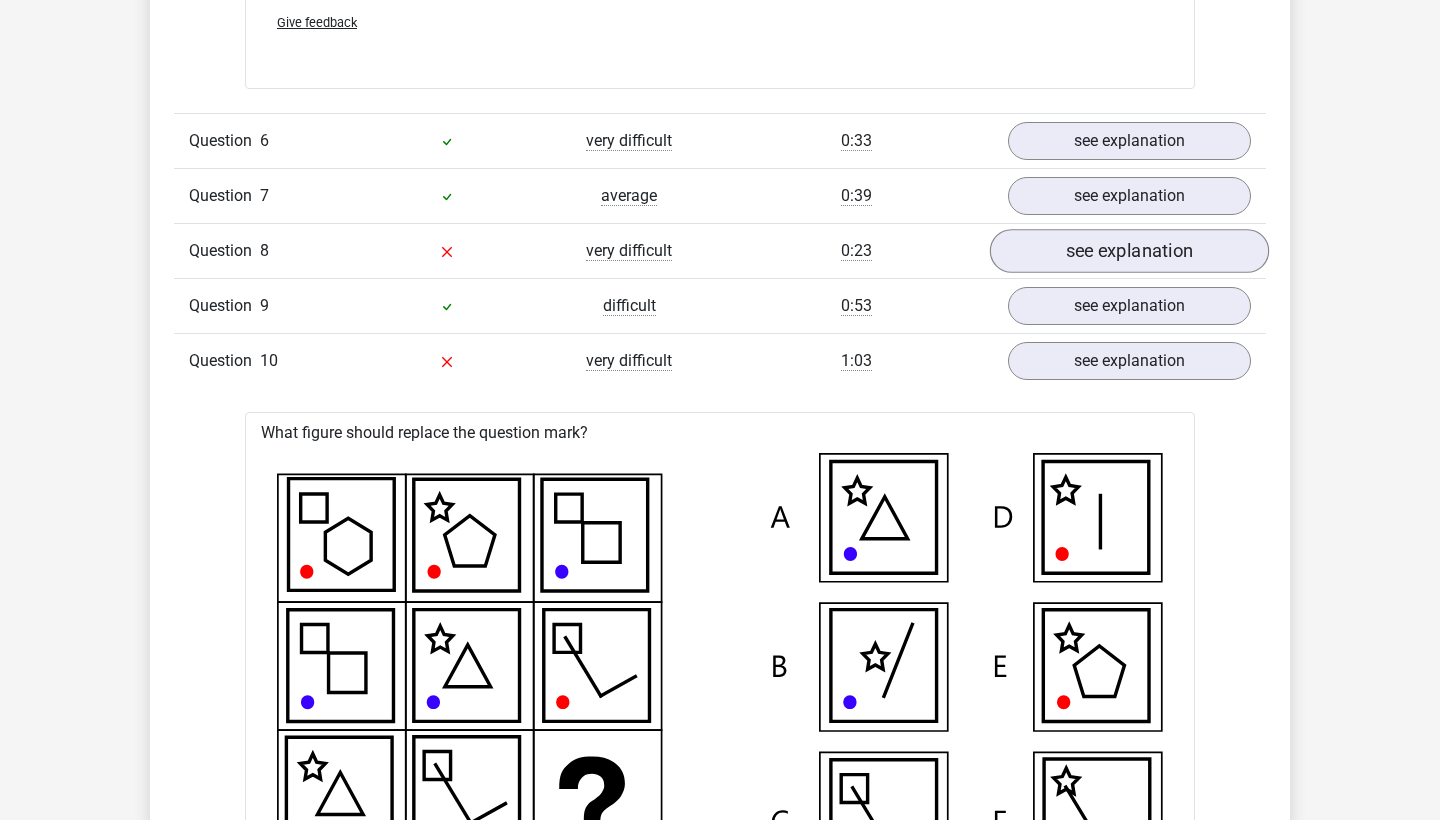 click on "see explanation" at bounding box center (1129, 252) 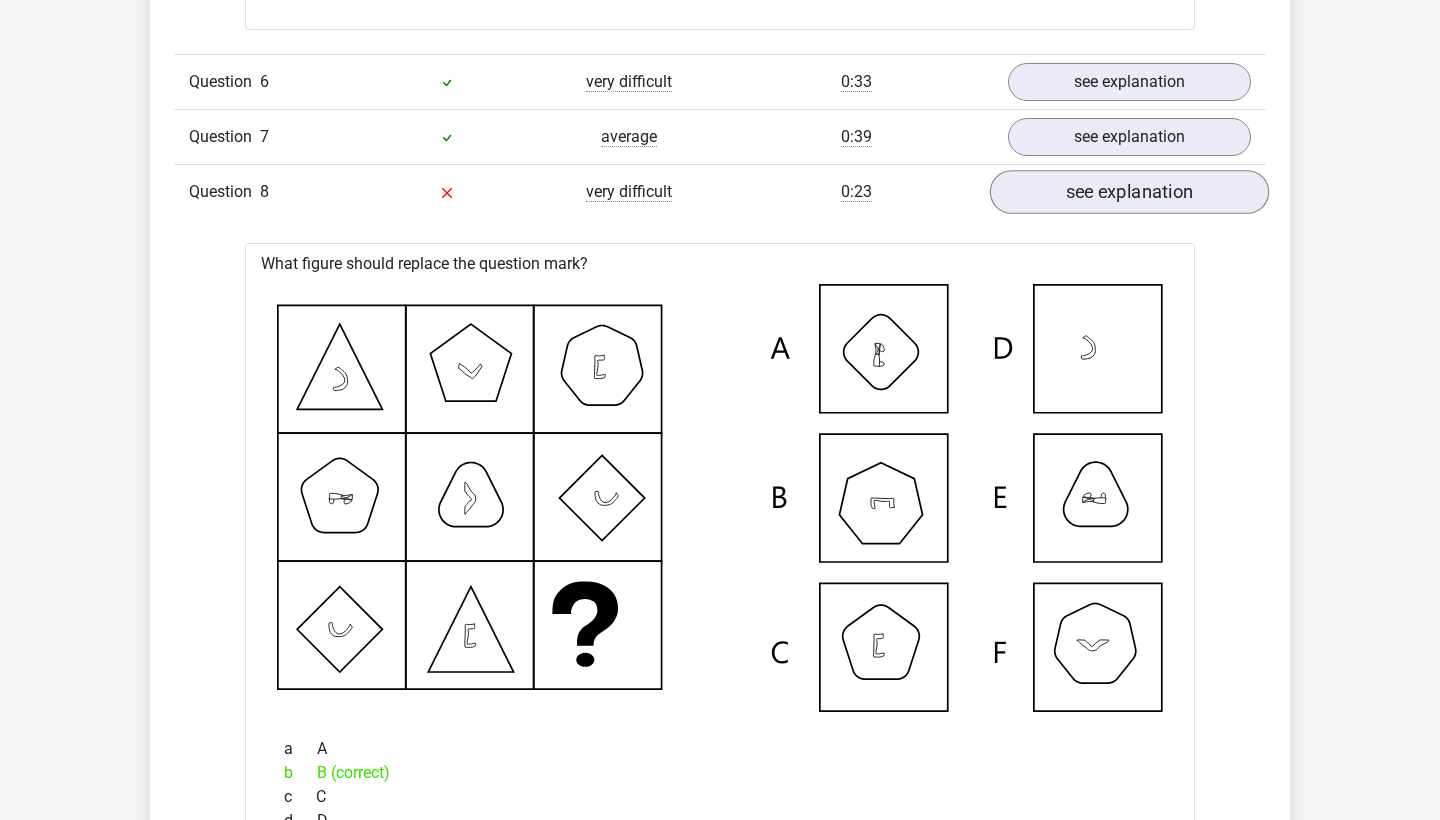 scroll, scrollTop: 3375, scrollLeft: 0, axis: vertical 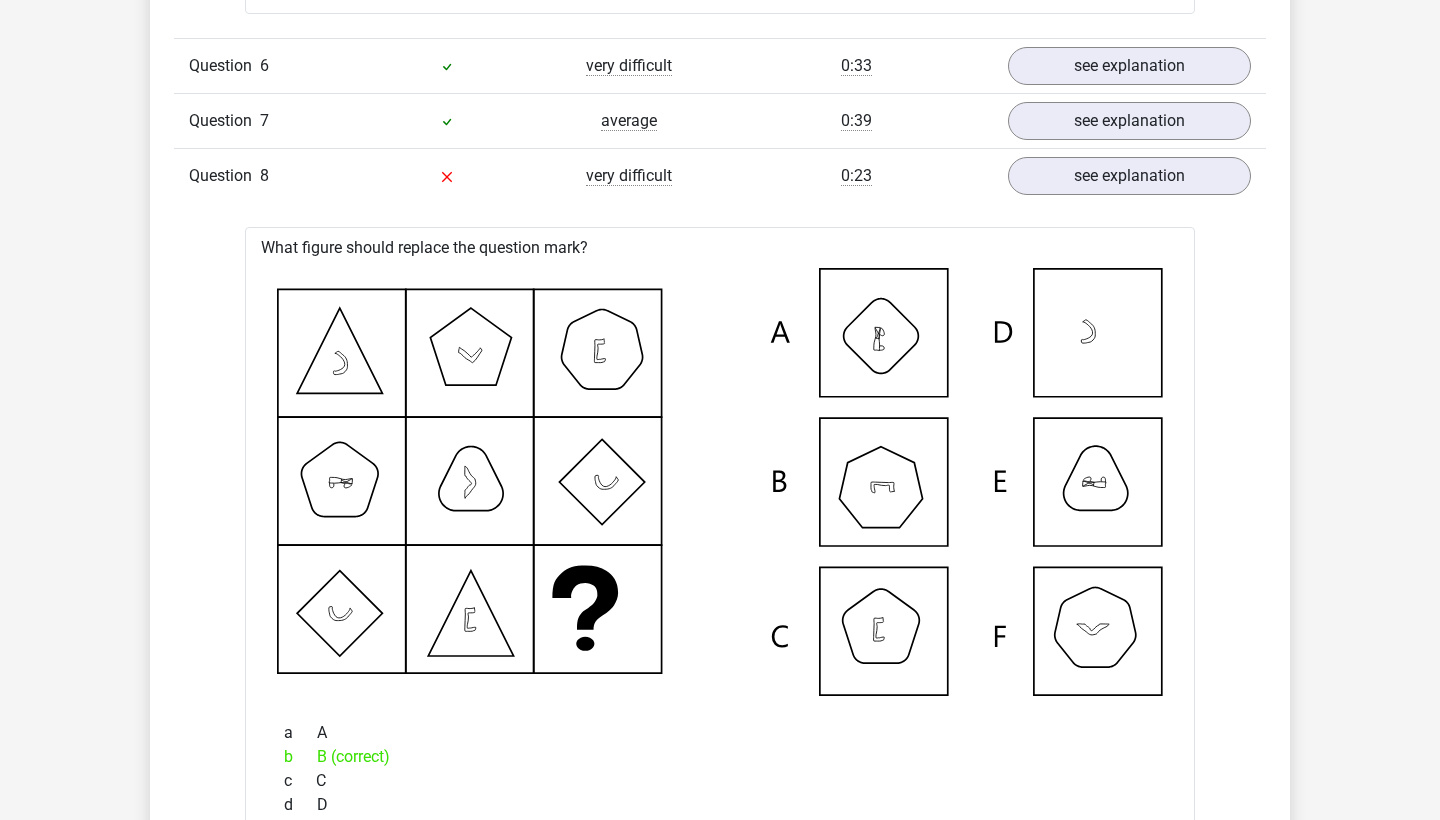 click on "Question
8
very difficult
0:23
see explanation" at bounding box center [720, 175] 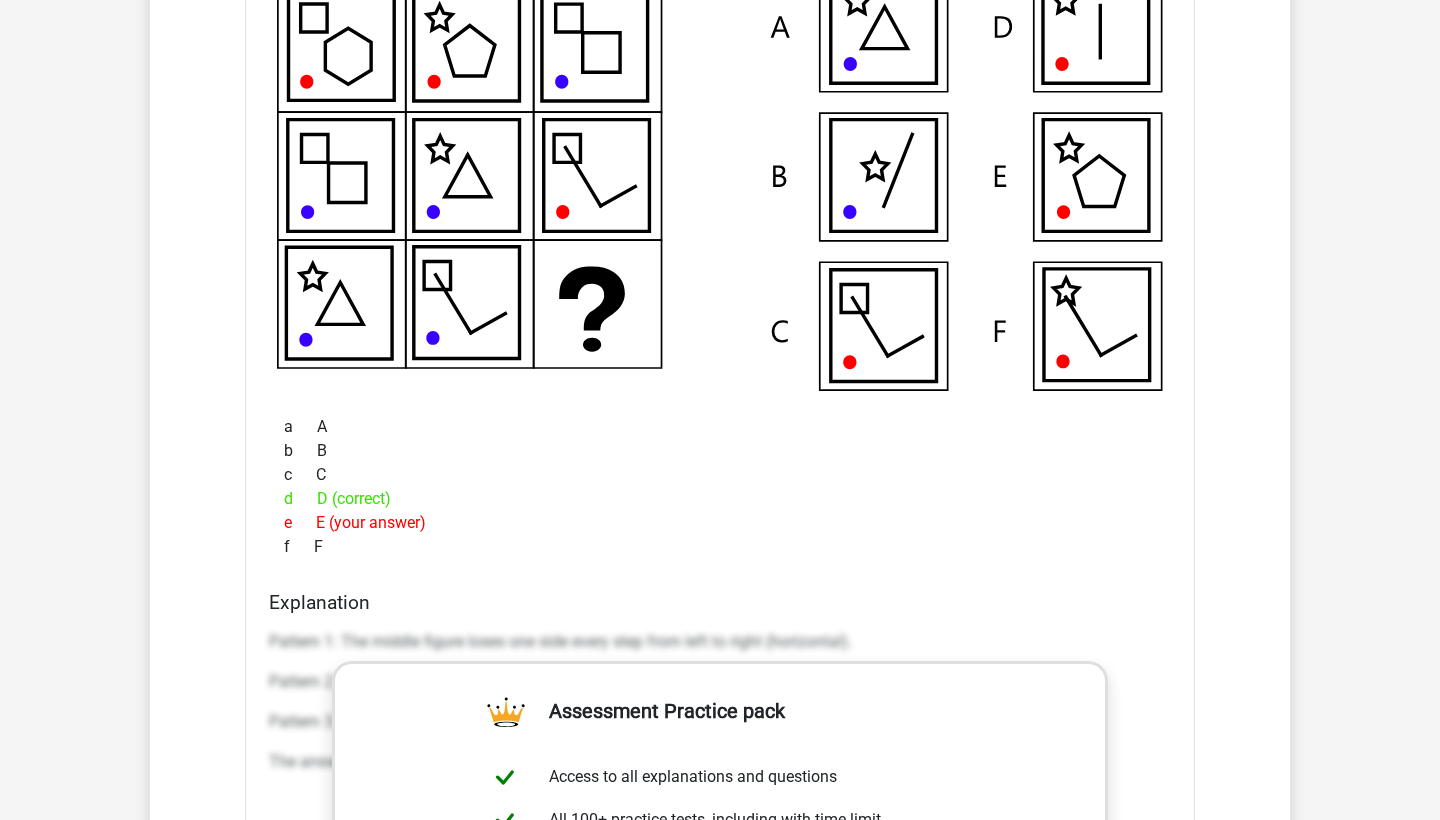 scroll, scrollTop: 4980, scrollLeft: 0, axis: vertical 